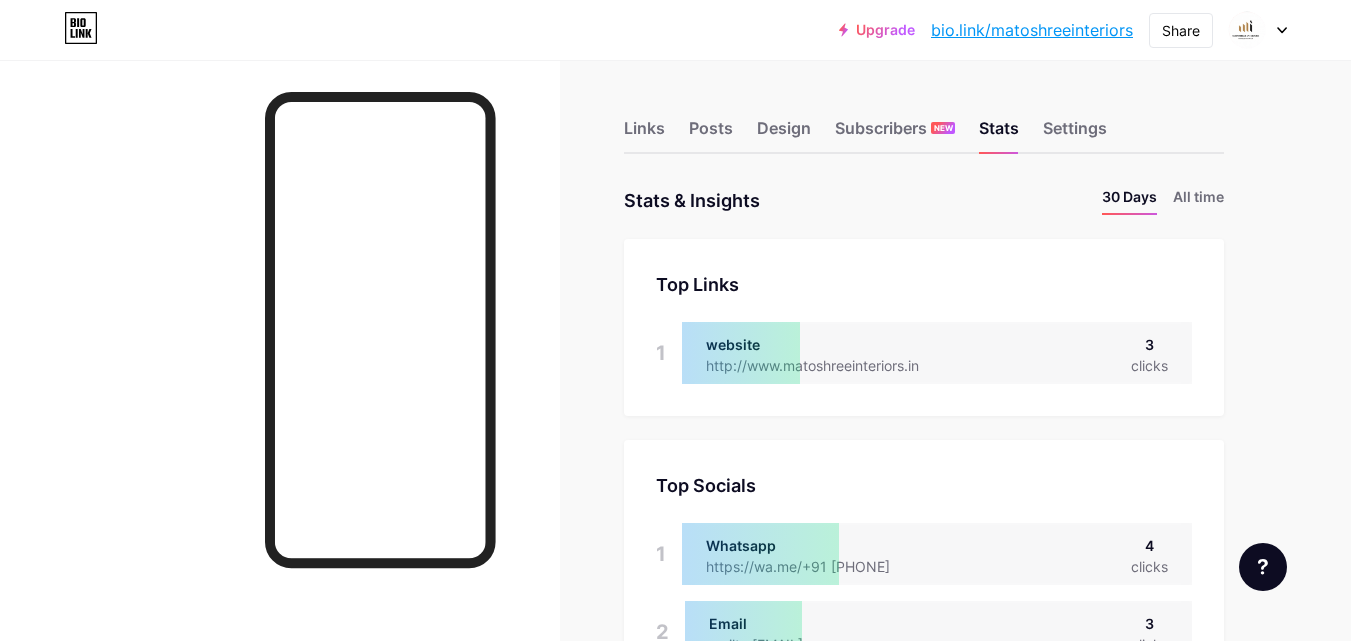 scroll, scrollTop: 0, scrollLeft: 0, axis: both 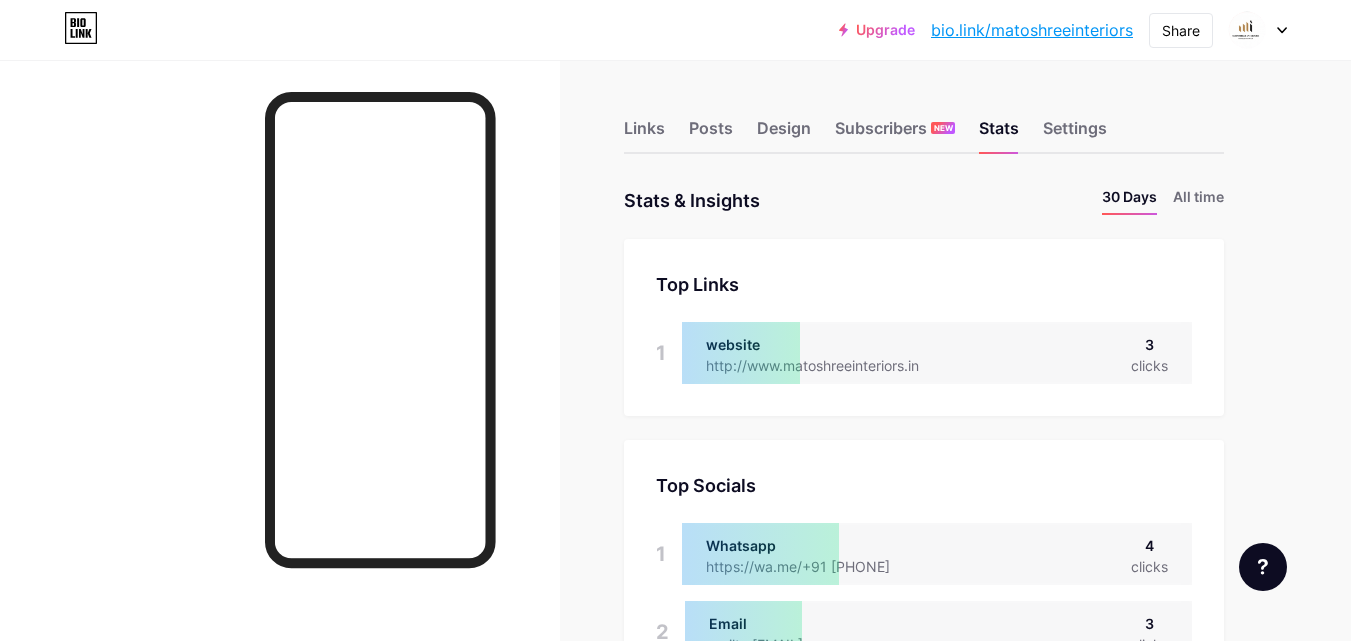 click on "Links
Posts
Design
Subscribers
NEW
Stats
Settings" at bounding box center (924, 119) 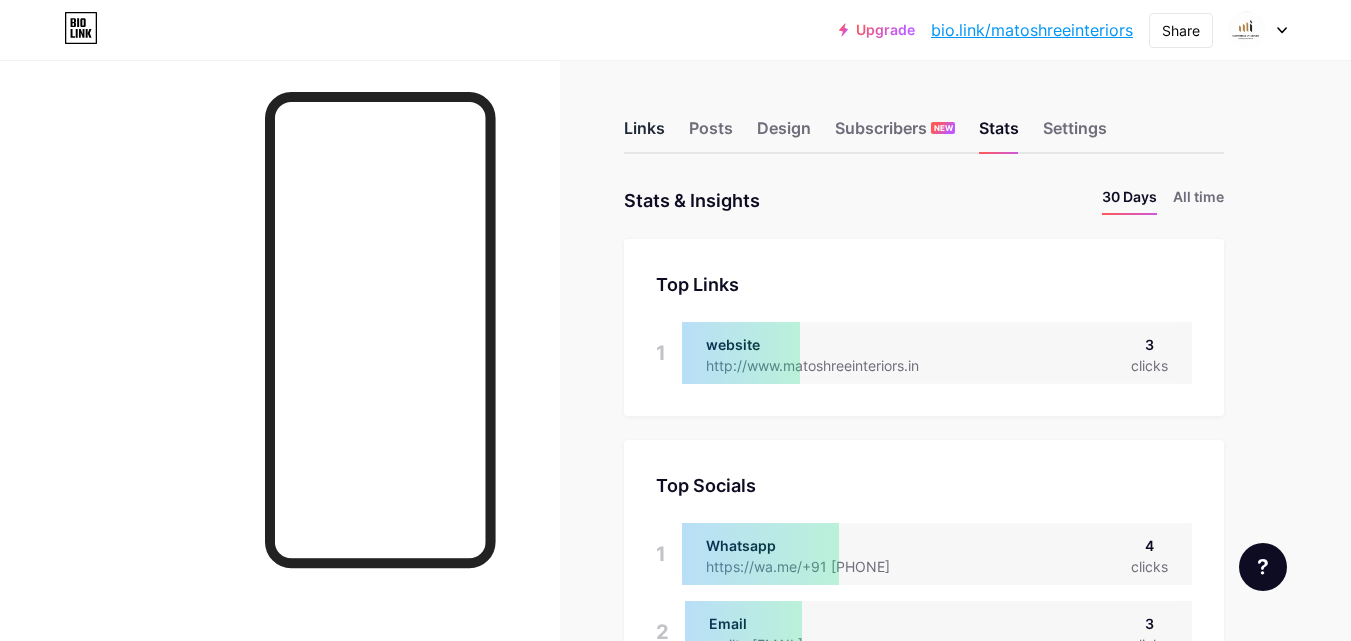 click on "Links" at bounding box center [644, 134] 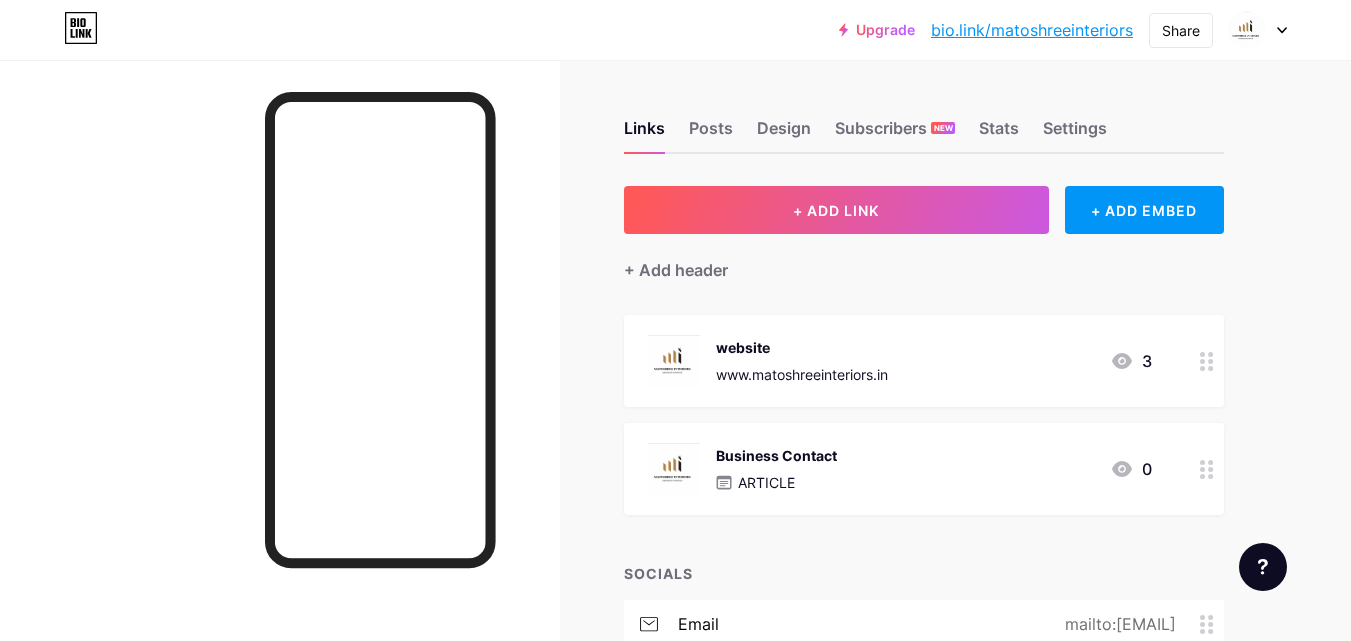 click on "Business Contact
ARTICLE
0" at bounding box center [924, 361] 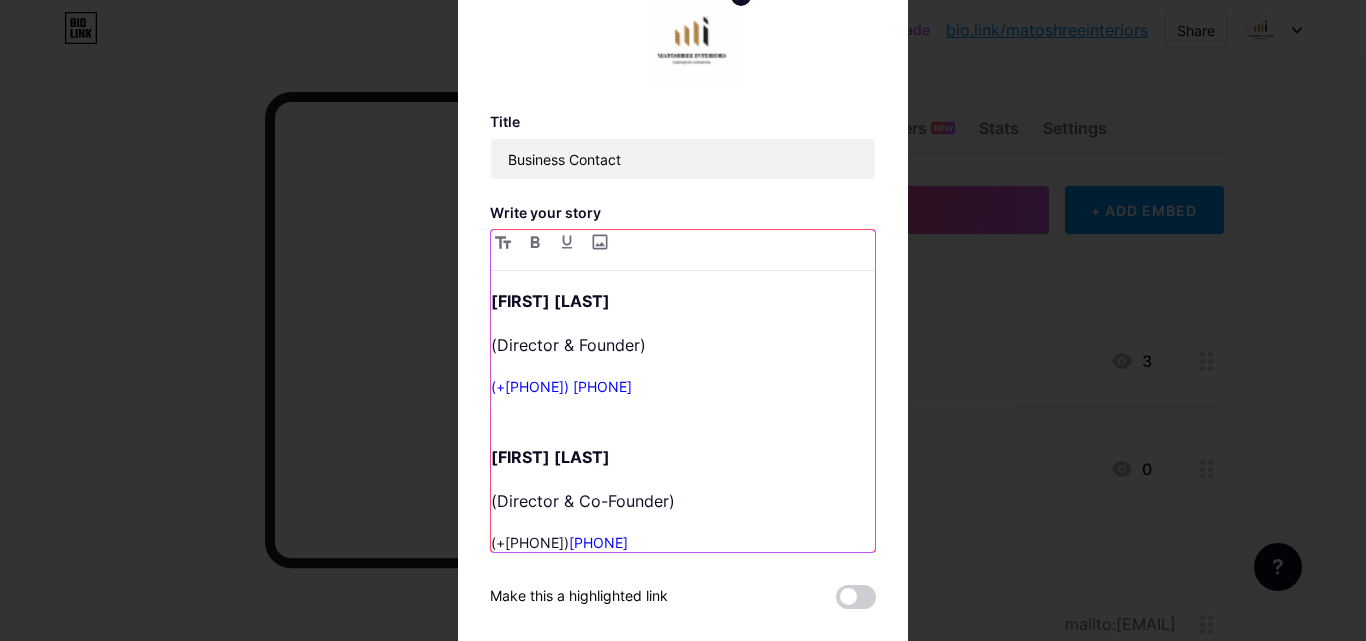 click on "(+[PHONE]) [PHONE]" at bounding box center [561, 386] 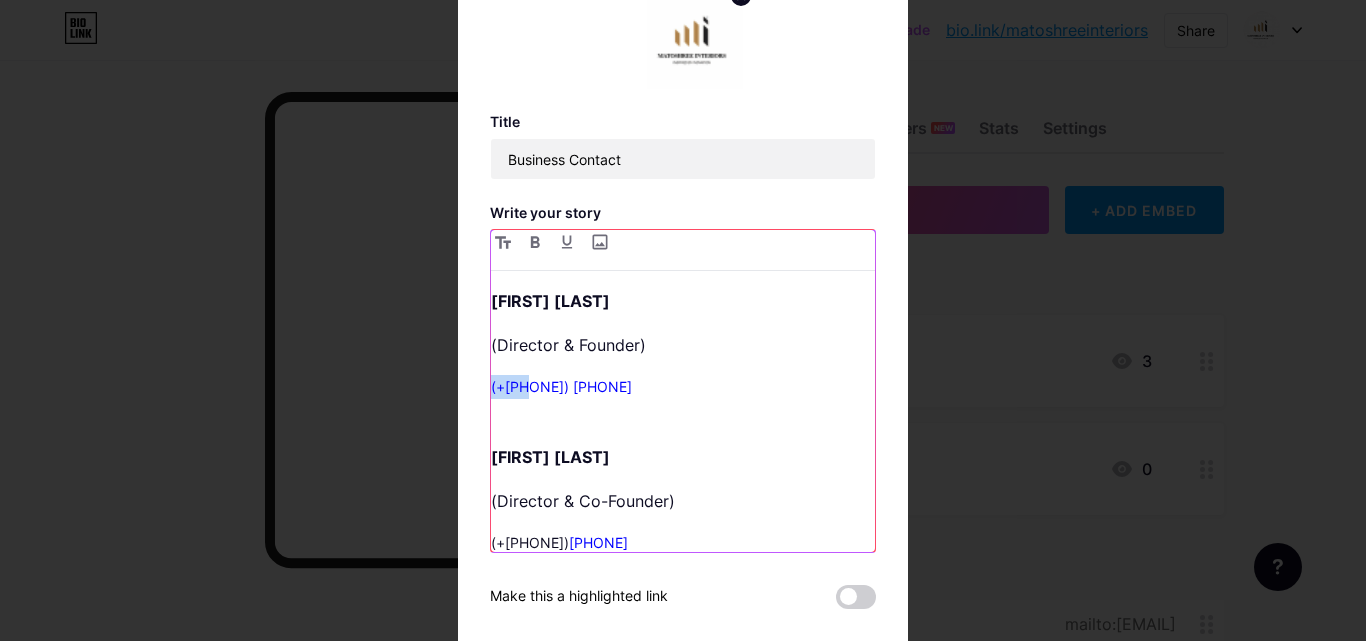 drag, startPoint x: 517, startPoint y: 385, endPoint x: 479, endPoint y: 387, distance: 38.052597 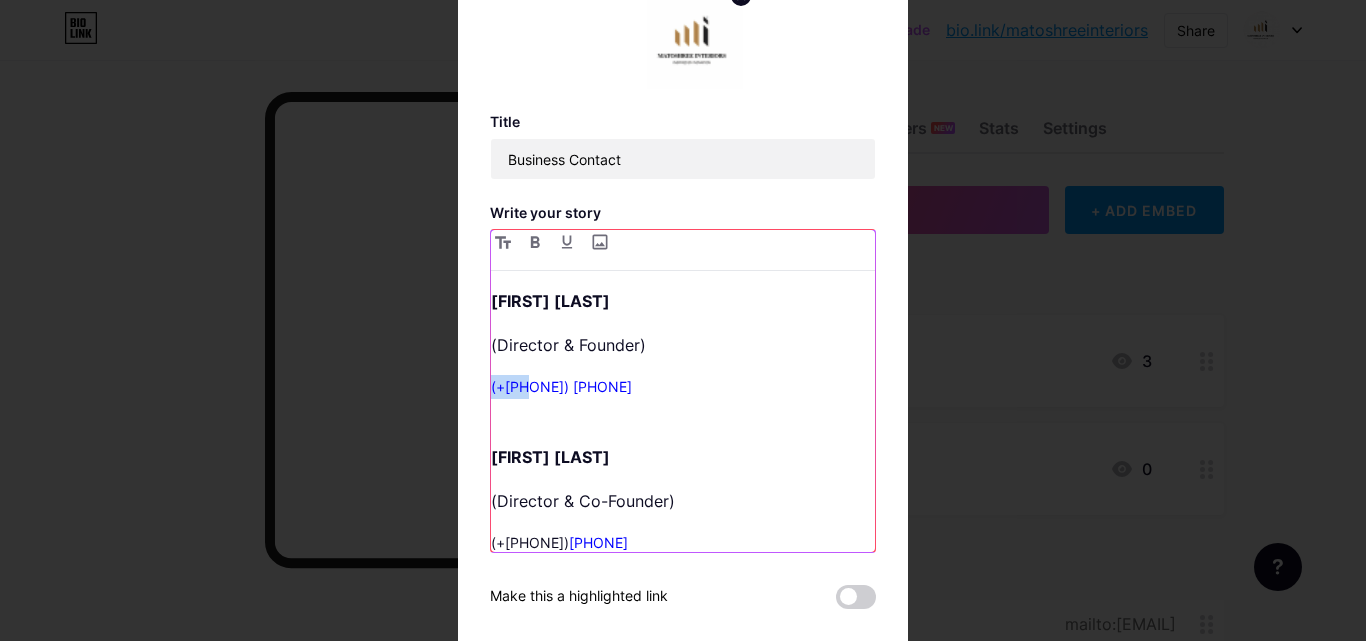 click on "Edit Title Business Contact Write your story [FIRST] [LAST] (Director & Founder) (+91) [PHONE] [FIRST] [LAST] (Director & Co-Founder) (+91) [PHONE] Emails [EMAIL] [EMAIL] Website www.matoshreeinteriors.in Make this a highlighted link Delete Hide Save Business Contact null Make this a highlighted link Delete Hide Save" at bounding box center (683, 320) 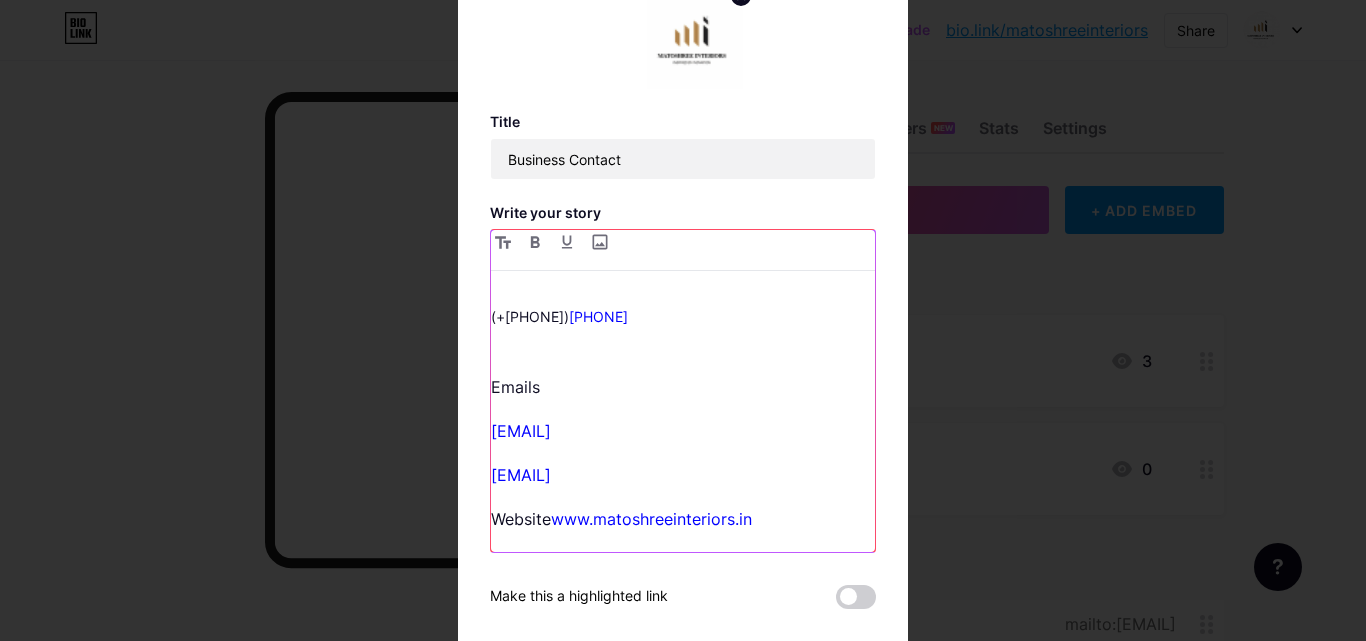 scroll, scrollTop: 267, scrollLeft: 0, axis: vertical 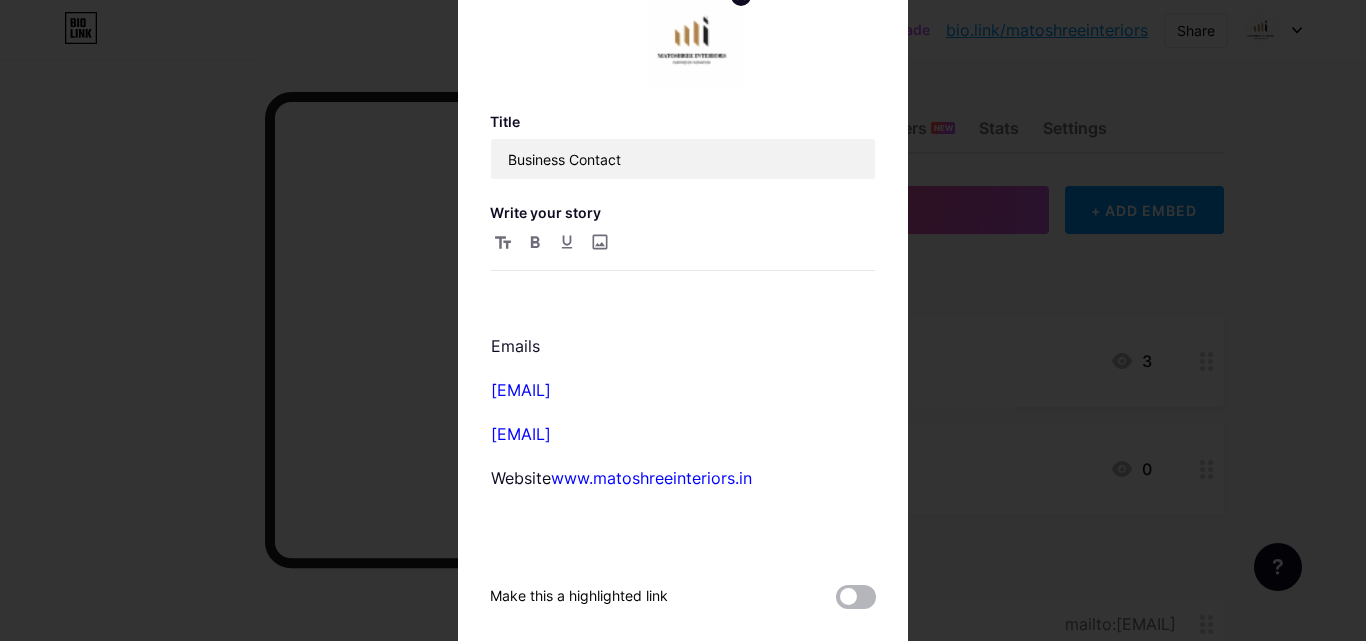 click at bounding box center [856, 597] 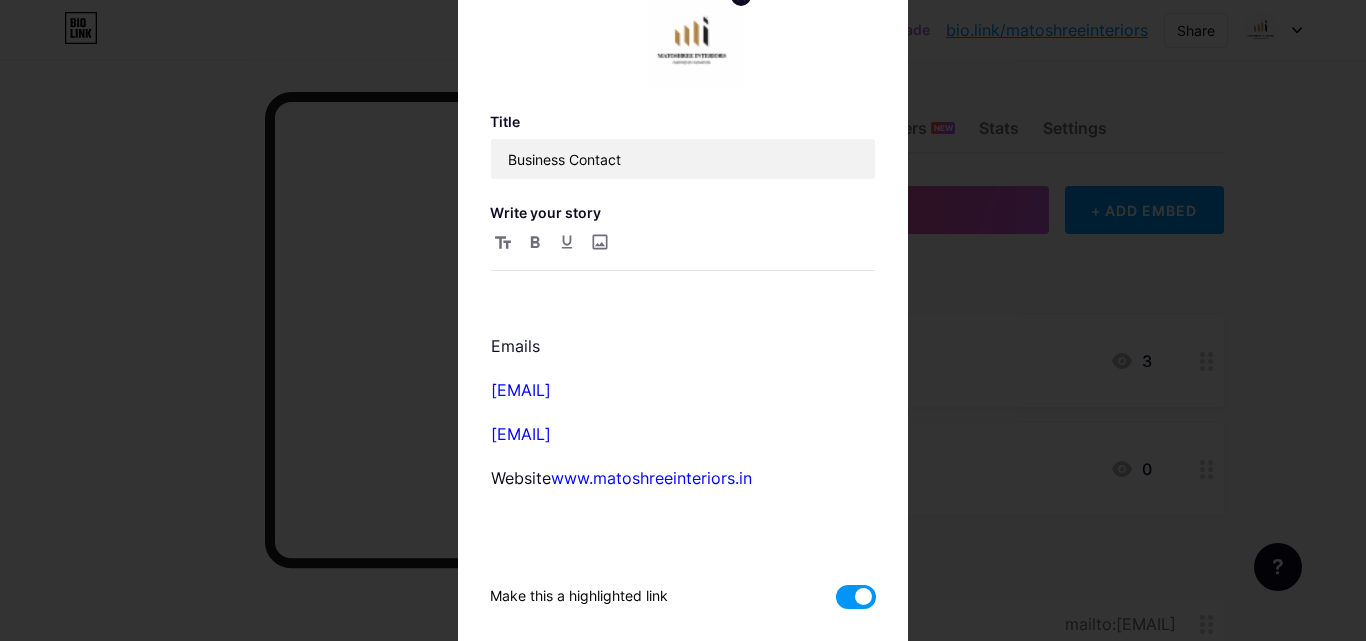 click at bounding box center (856, 597) 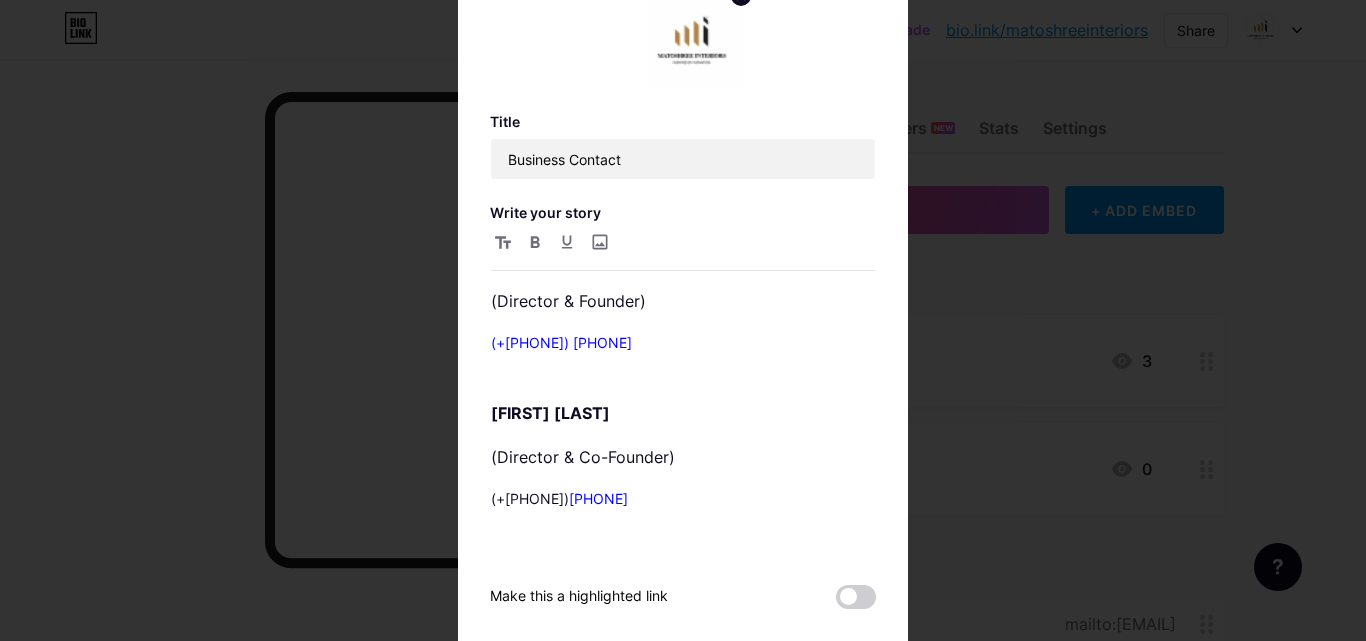 scroll, scrollTop: 43, scrollLeft: 0, axis: vertical 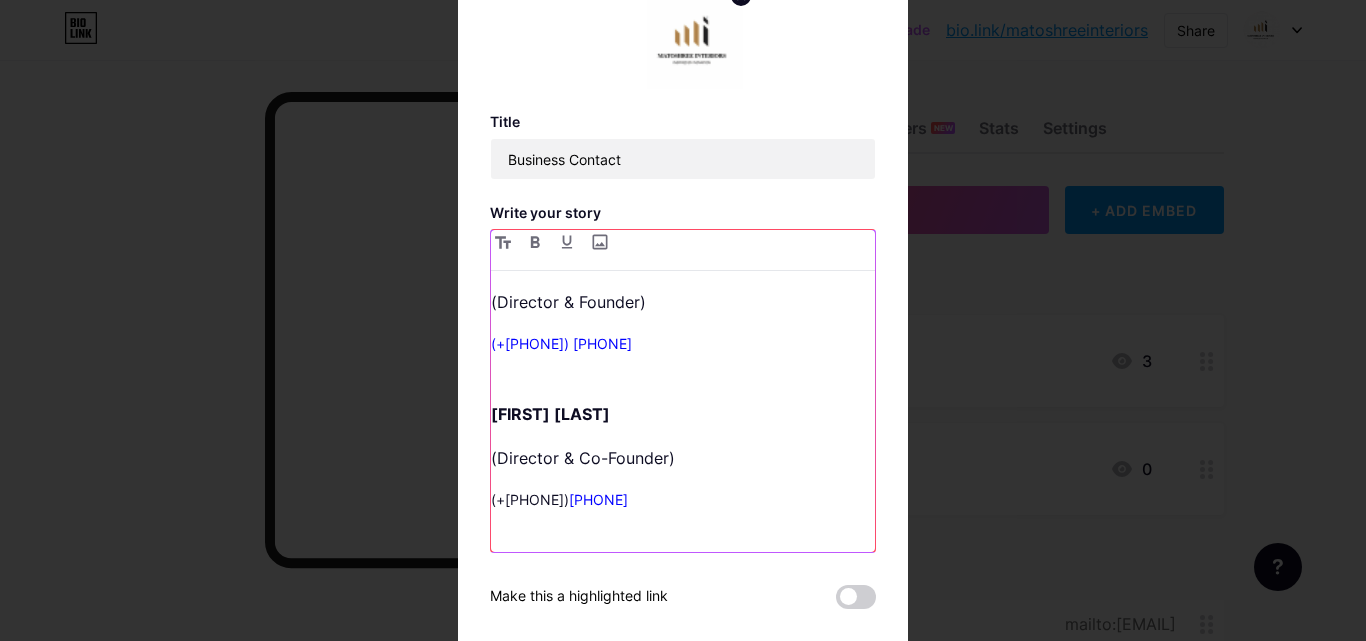 click on "(+[PHONE]) [PHONE]" at bounding box center (561, 343) 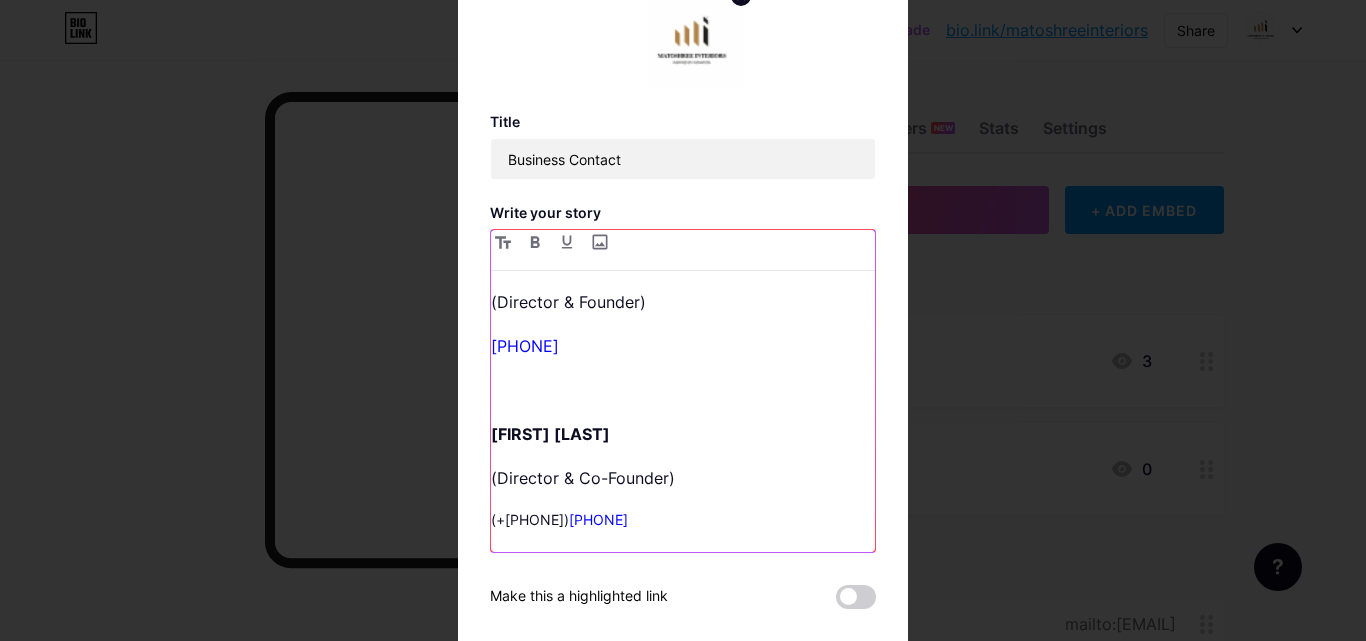click on "(+[PHONE]) [PHONE]" at bounding box center (683, 520) 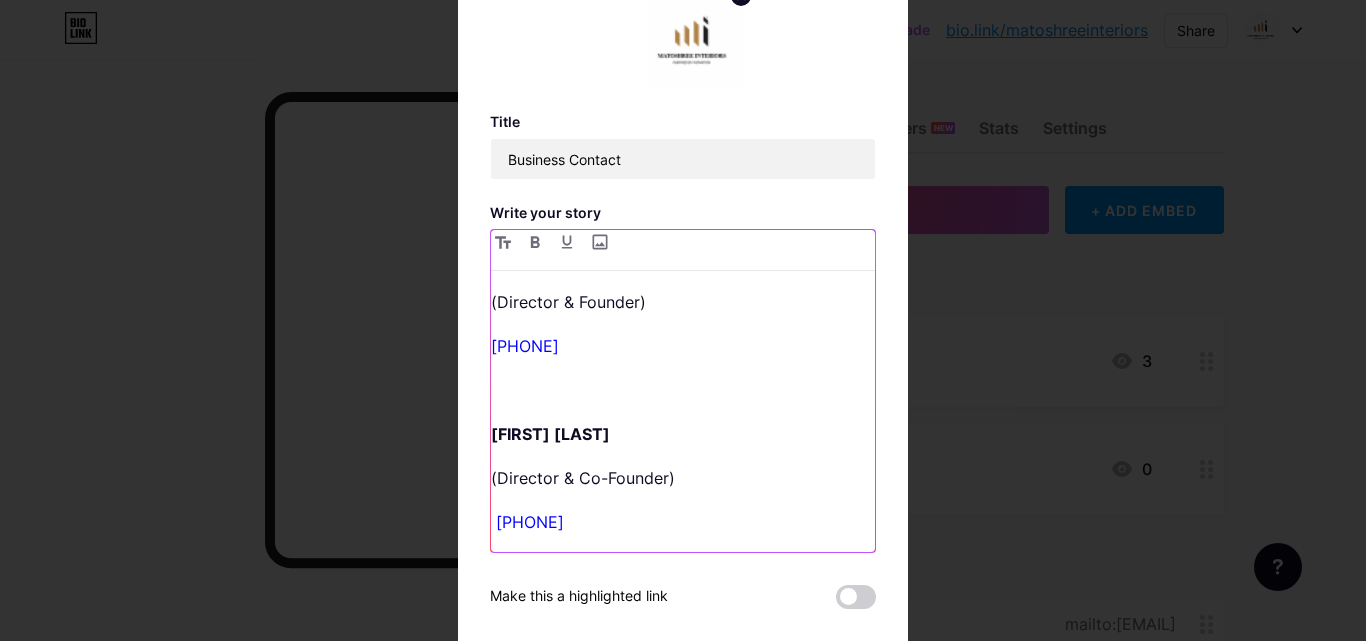 scroll, scrollTop: 307, scrollLeft: 0, axis: vertical 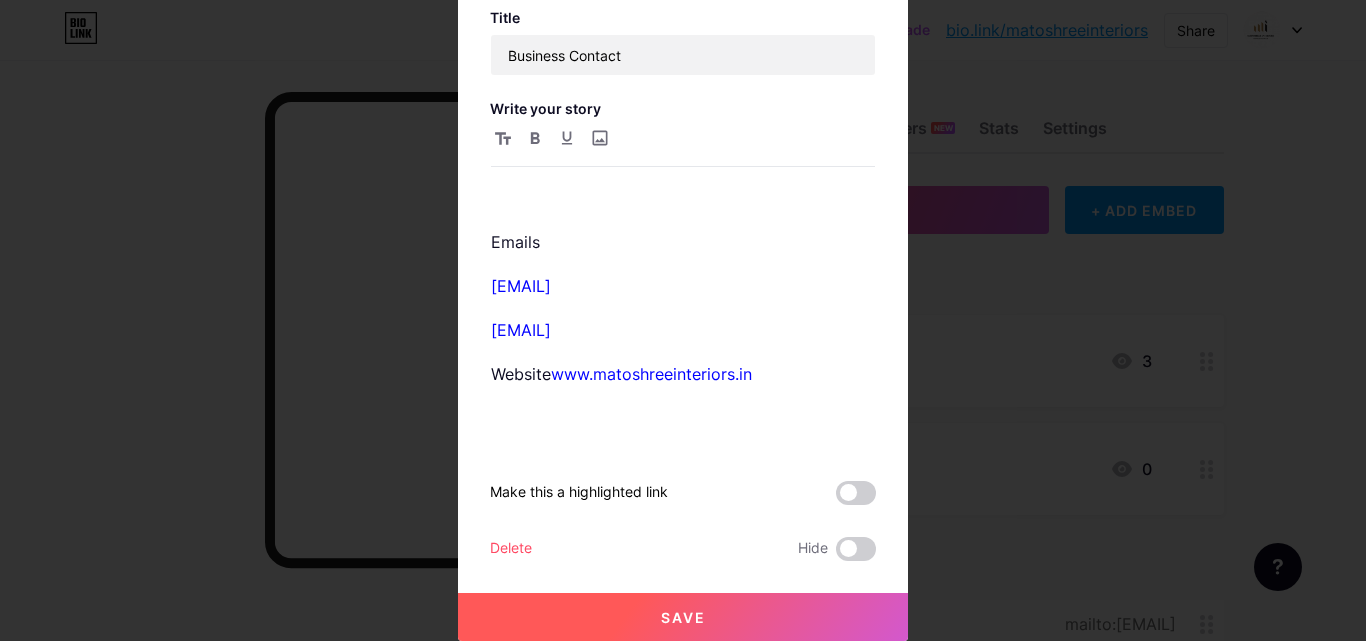 click on "Save" at bounding box center [683, 617] 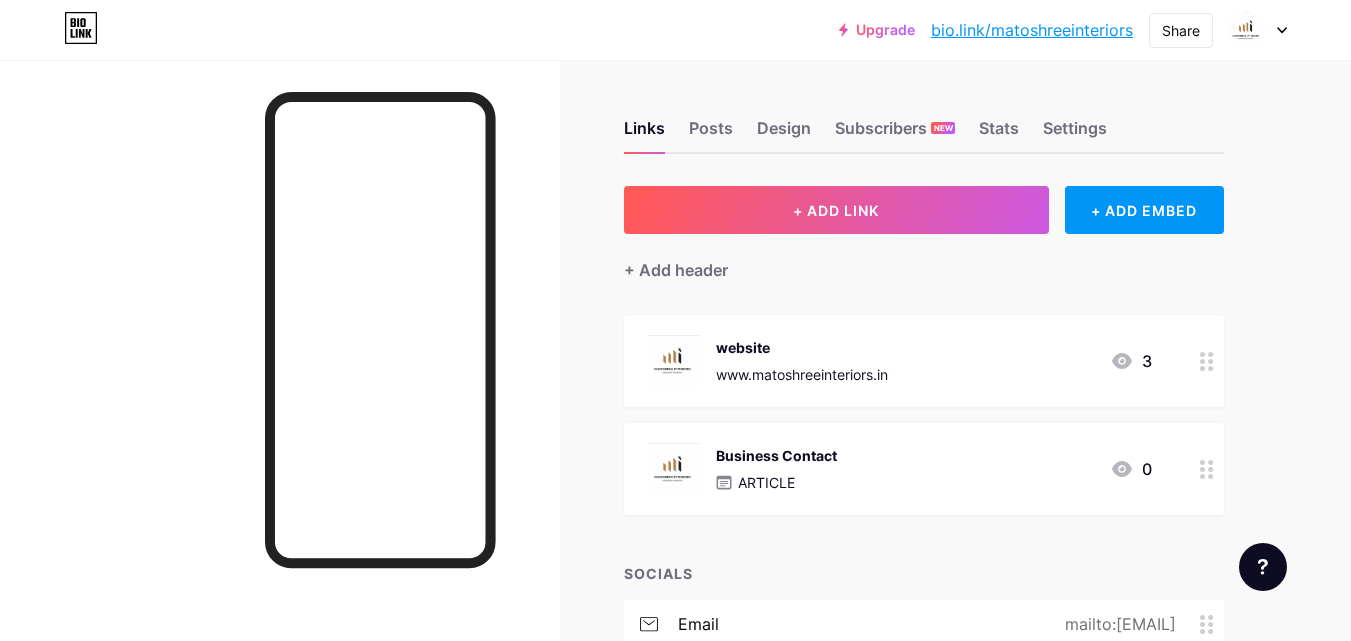 click on "Business Contact
ARTICLE
0" at bounding box center [900, 361] 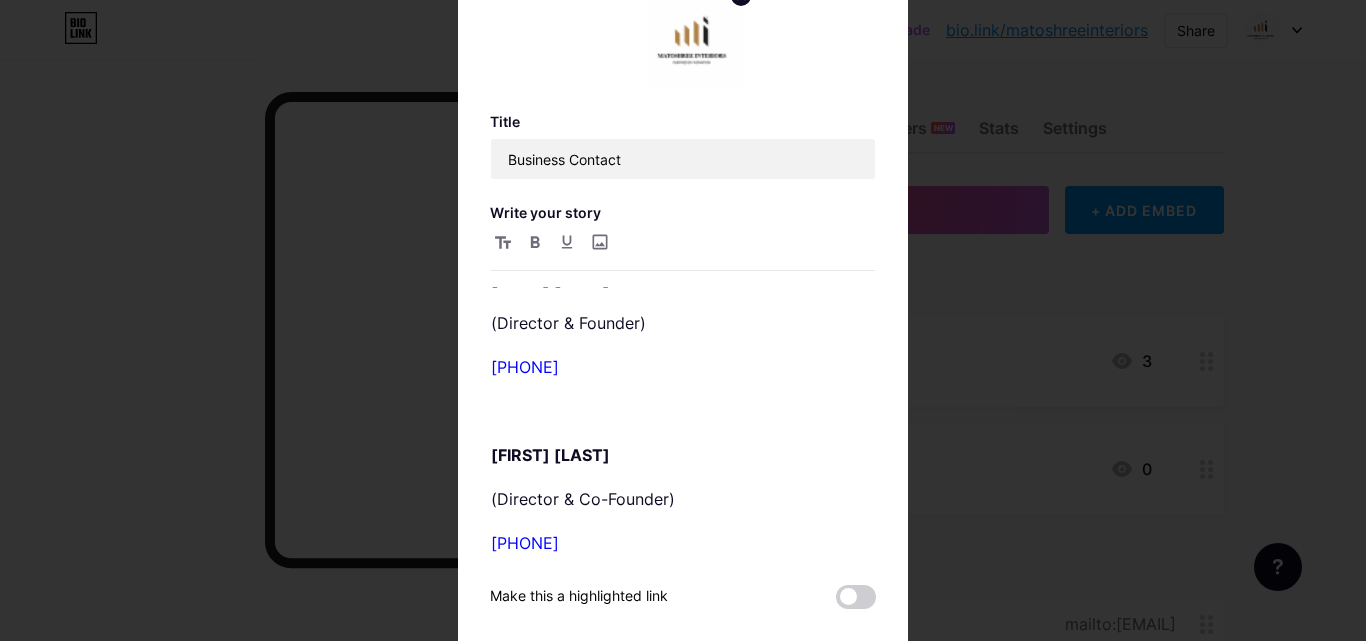 scroll, scrollTop: 0, scrollLeft: 0, axis: both 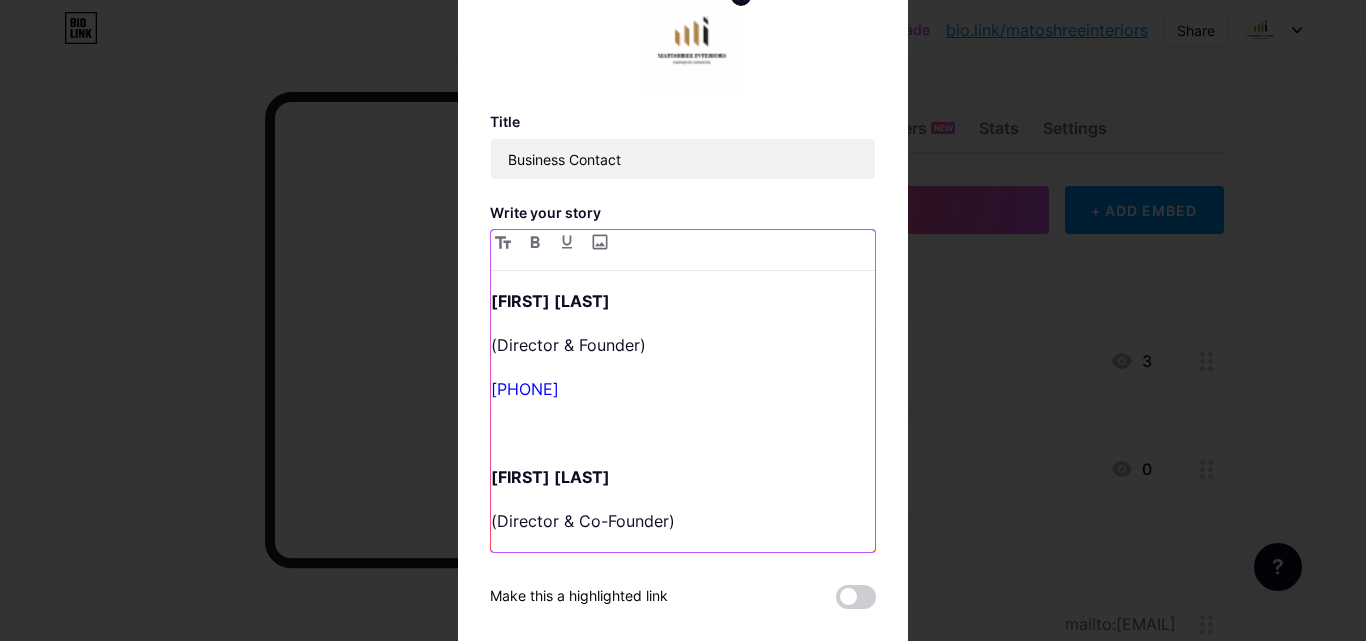 click on "[FIRST] [LAST] (Director & Founder) [PHONE] [FIRST] [LAST] (Director & Co-Founder) [PHONE] Emails [EMAIL] [EMAIL] Website www.matoshreeinteriors.in" at bounding box center [683, 419] 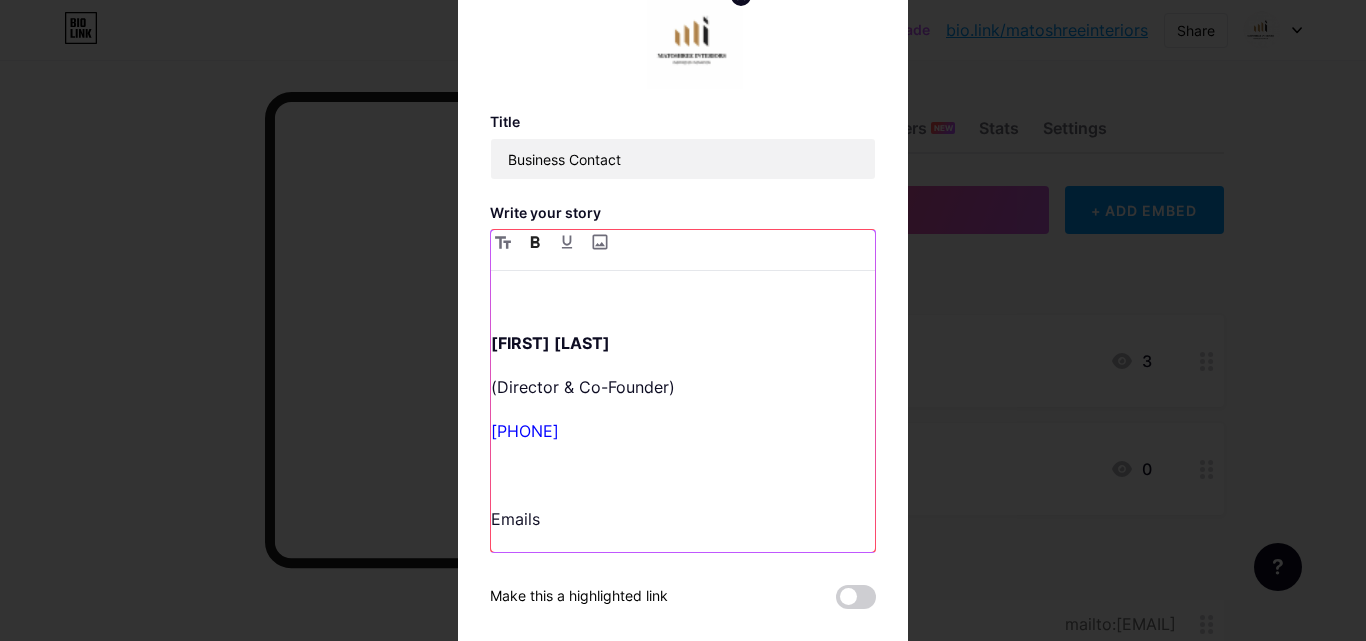 scroll, scrollTop: 137, scrollLeft: 0, axis: vertical 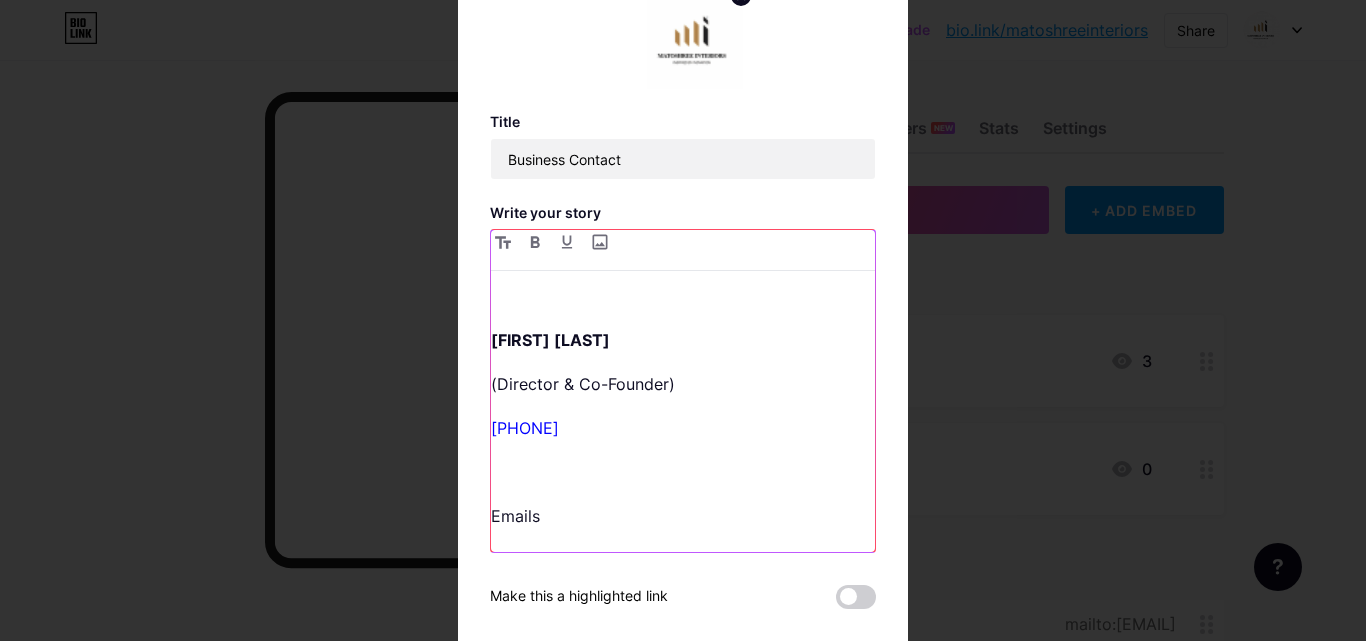 click on "(Director & Co-Founder)" at bounding box center (683, 384) 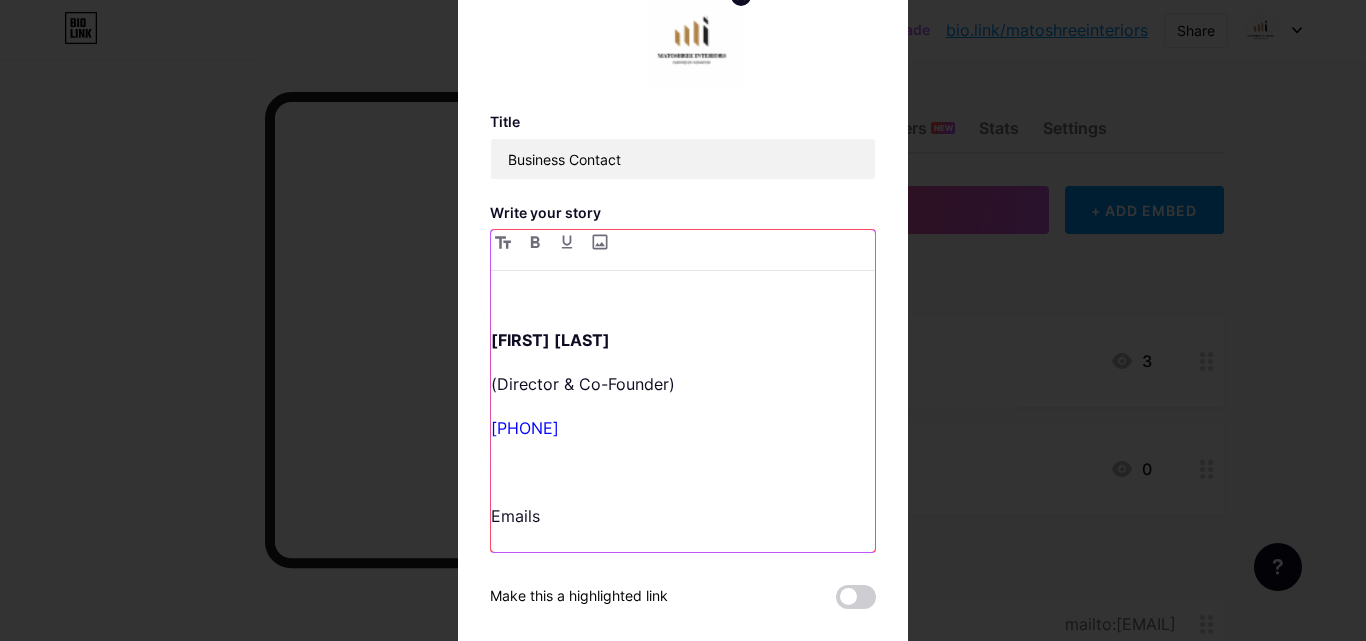 scroll, scrollTop: 0, scrollLeft: 0, axis: both 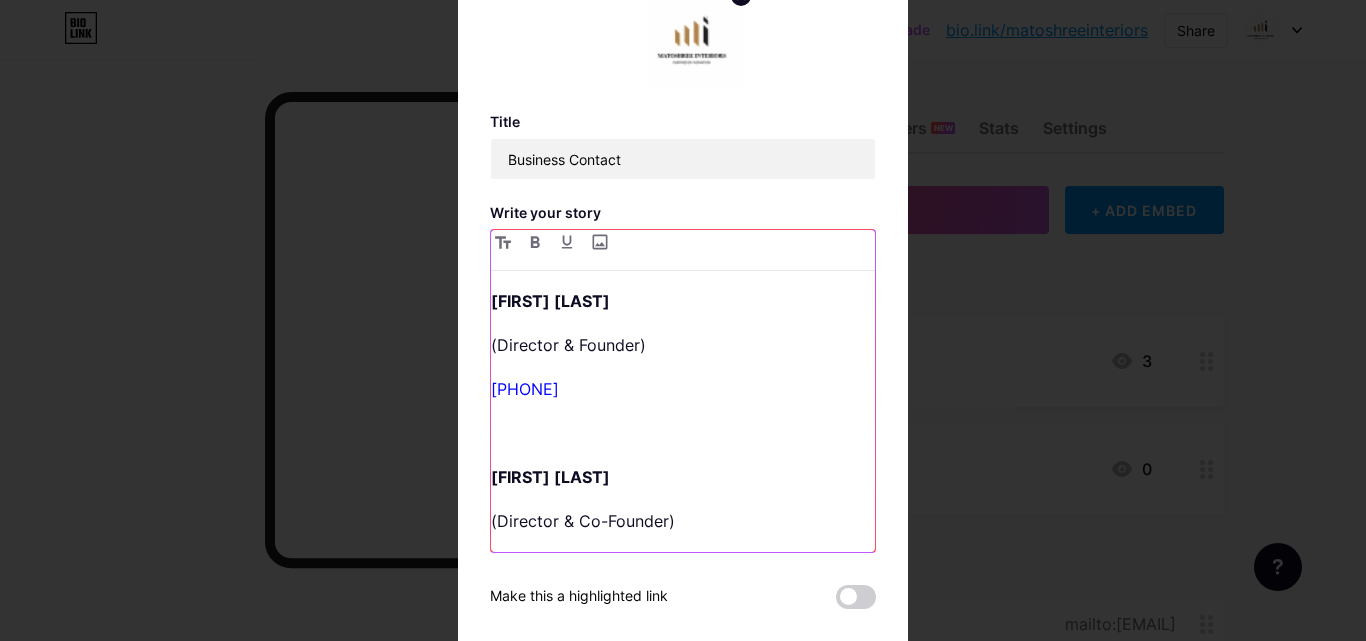 click on "(Director & Founder)" at bounding box center (683, 345) 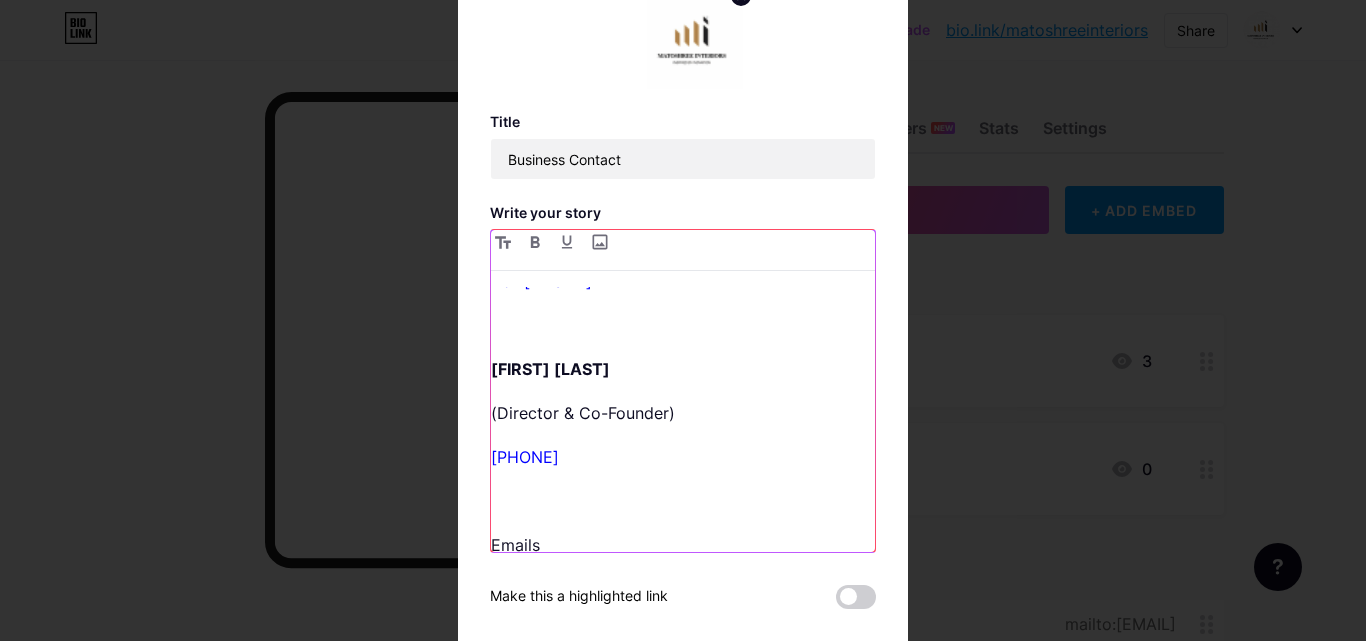 scroll, scrollTop: 124, scrollLeft: 0, axis: vertical 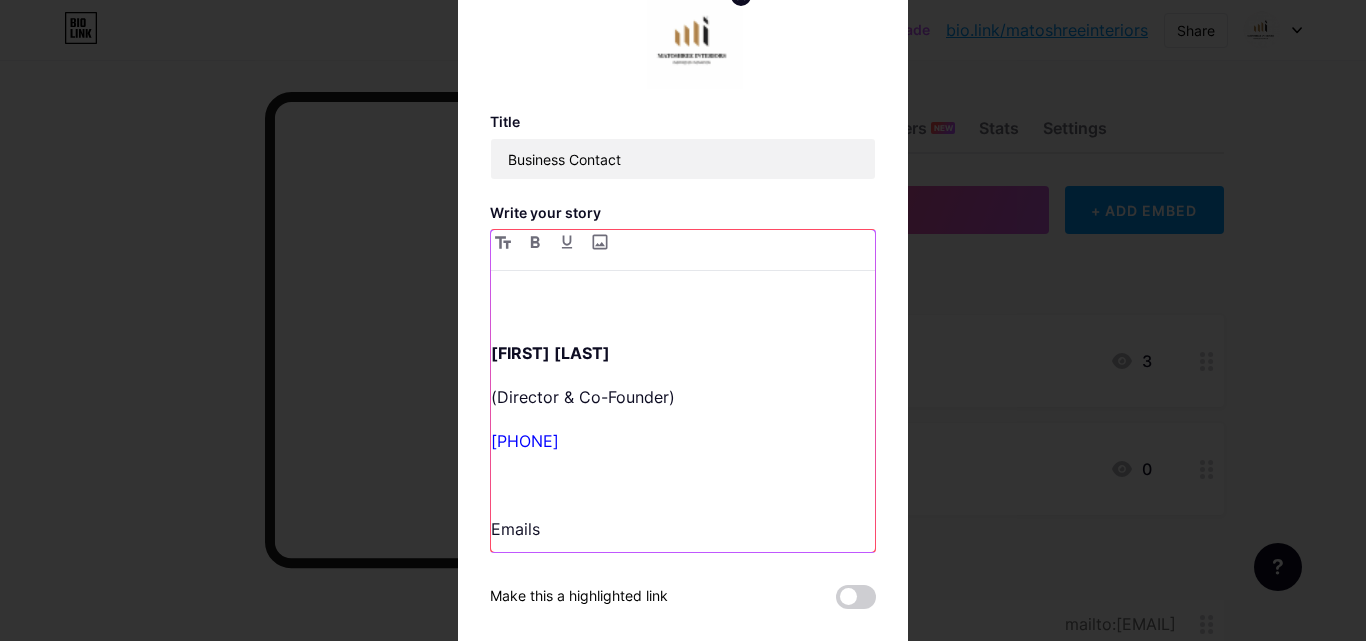 click on "[PHONE]" at bounding box center [541, 265] 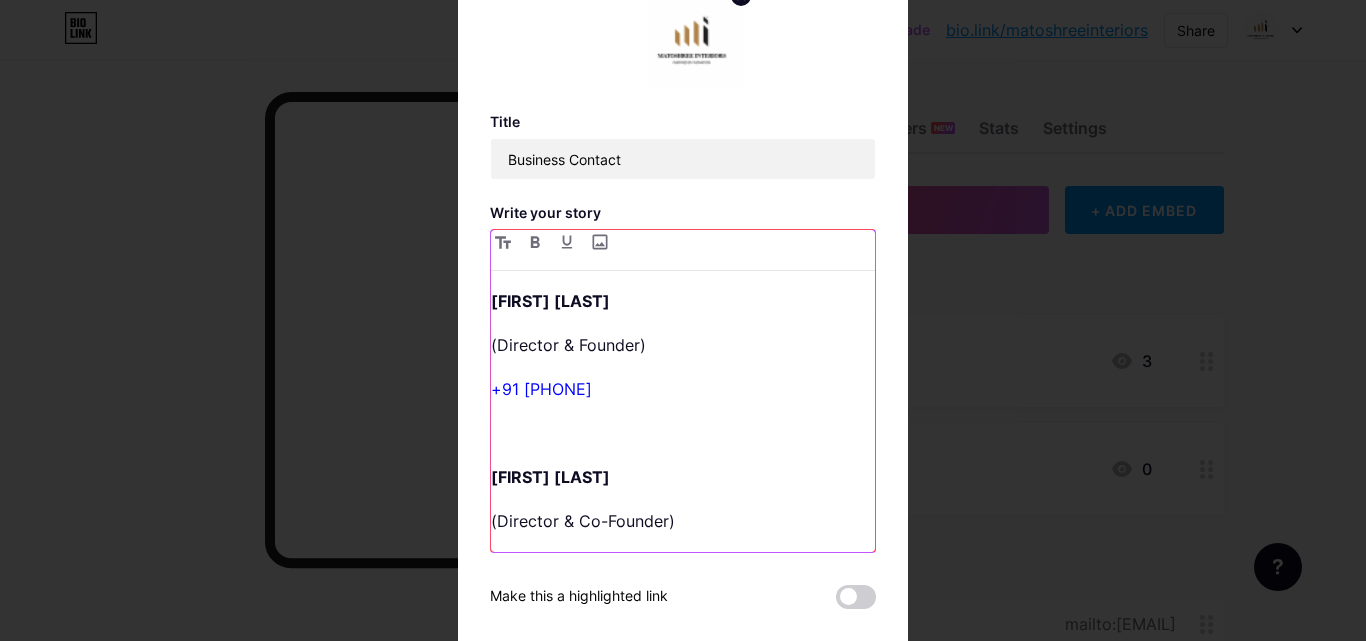 scroll, scrollTop: 307, scrollLeft: 0, axis: vertical 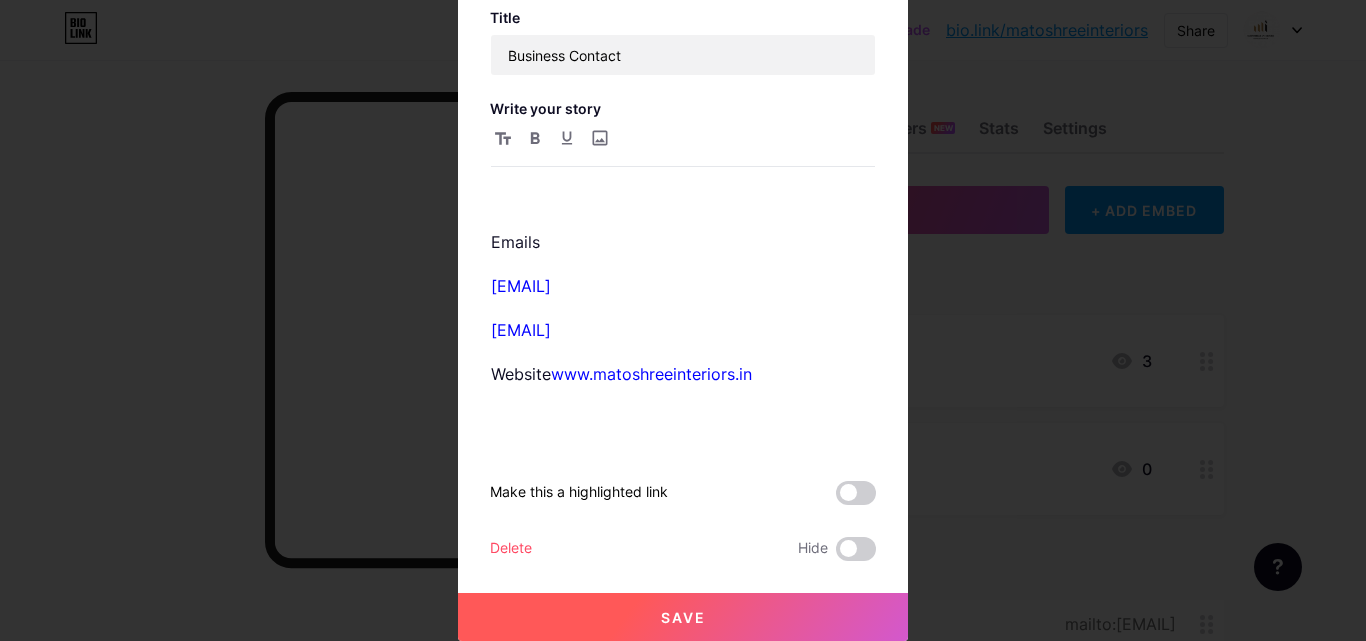click on "Save" at bounding box center [683, 617] 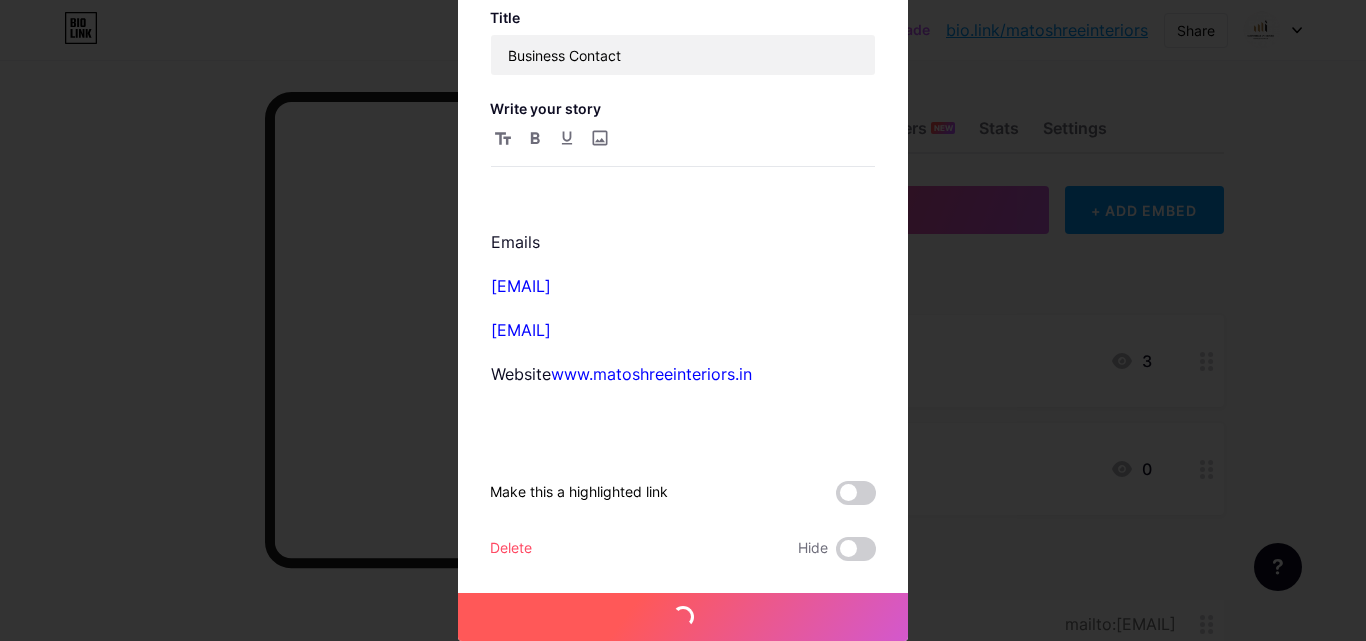 click on "Save" at bounding box center (683, 617) 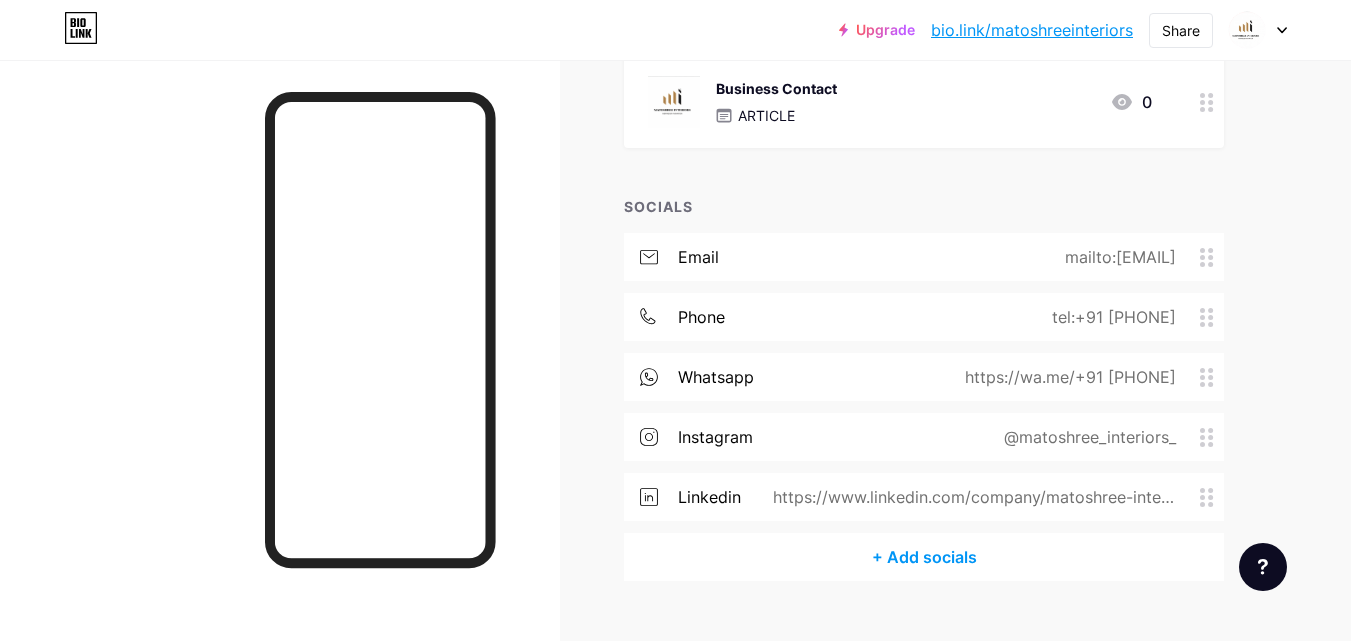 scroll, scrollTop: 406, scrollLeft: 0, axis: vertical 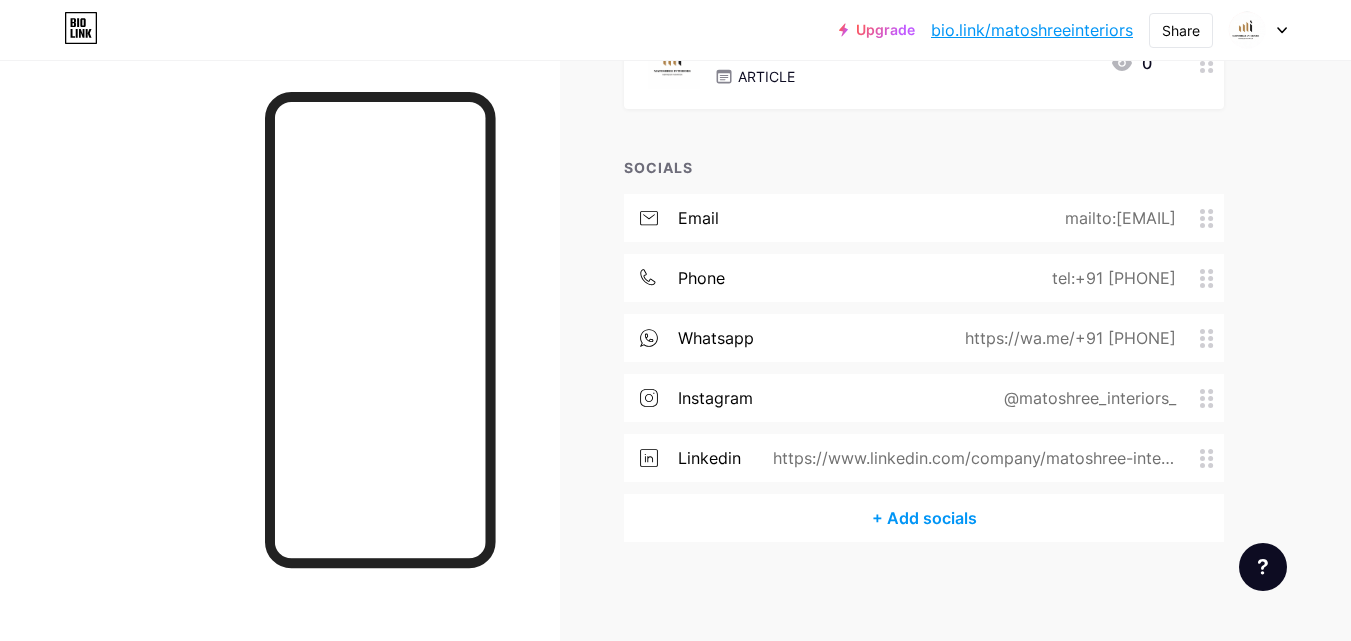 click at bounding box center [1207, 218] 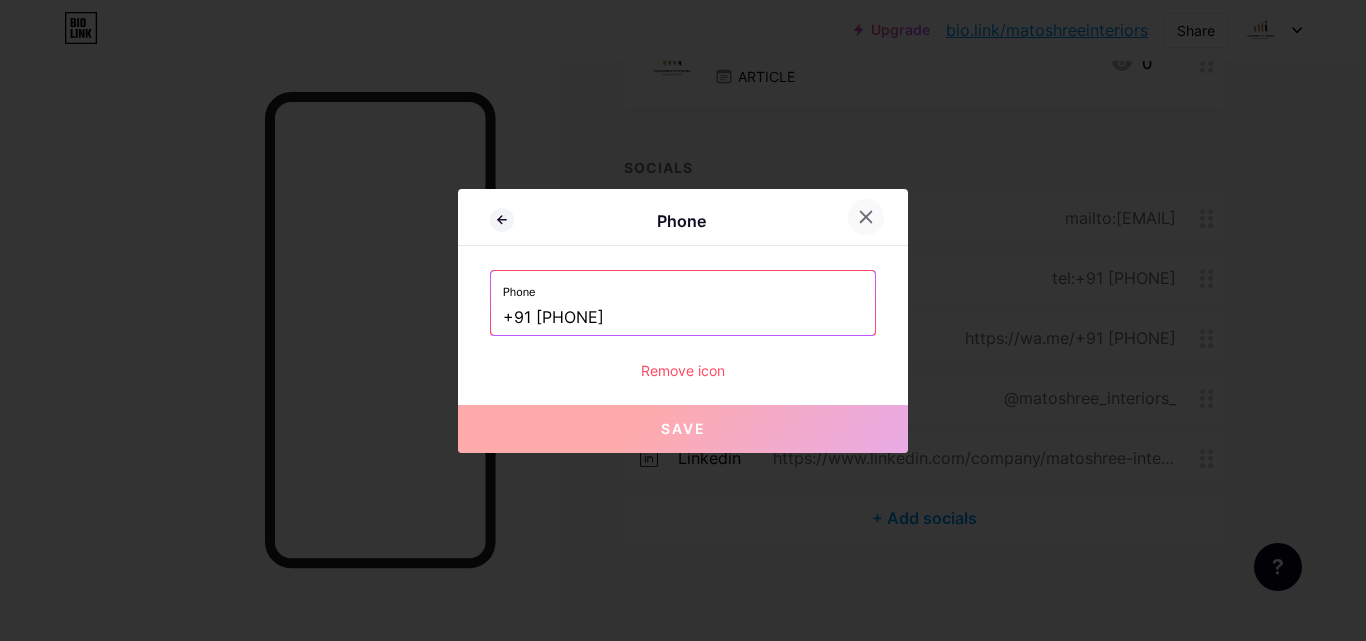 click at bounding box center (866, 217) 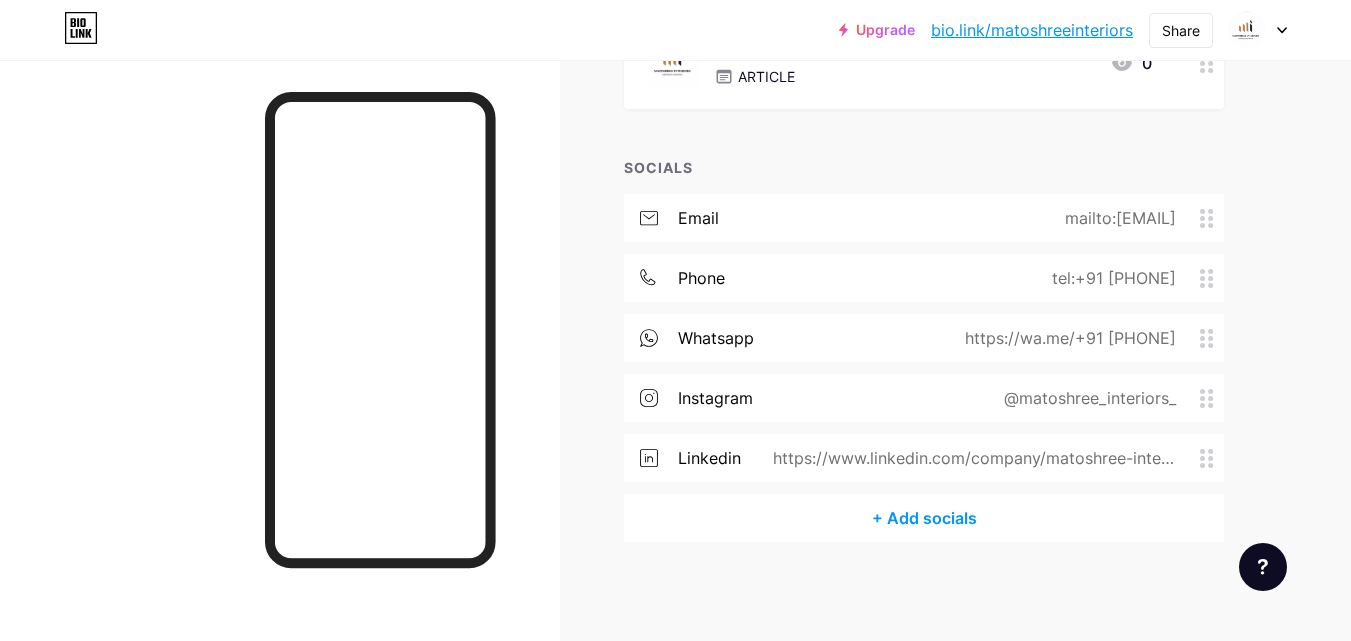 click on "tel:+91 [PHONE]" at bounding box center (1116, 218) 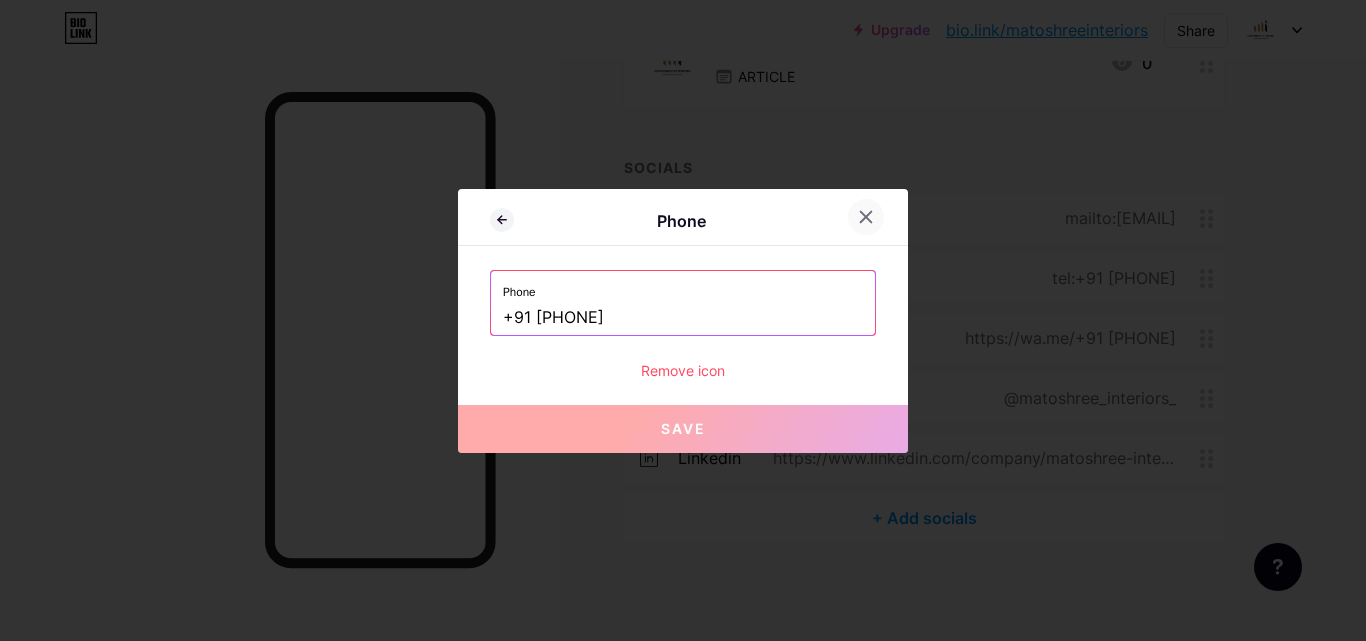 click at bounding box center [866, 217] 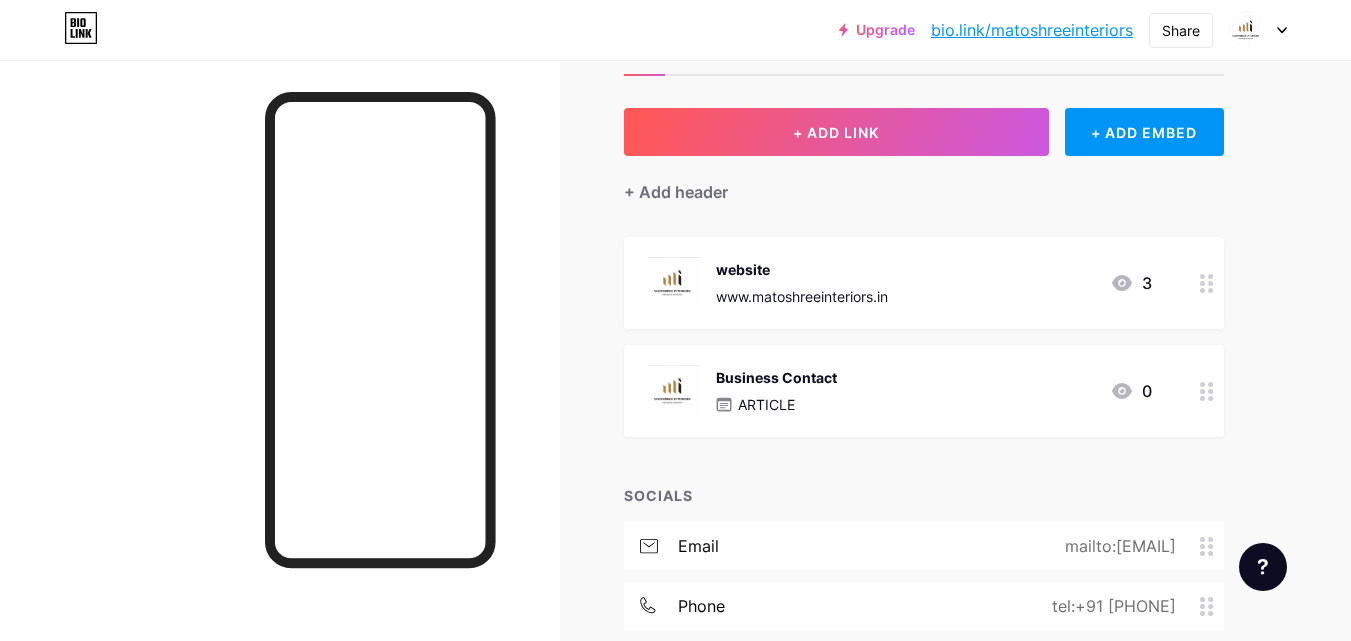 scroll, scrollTop: 77, scrollLeft: 0, axis: vertical 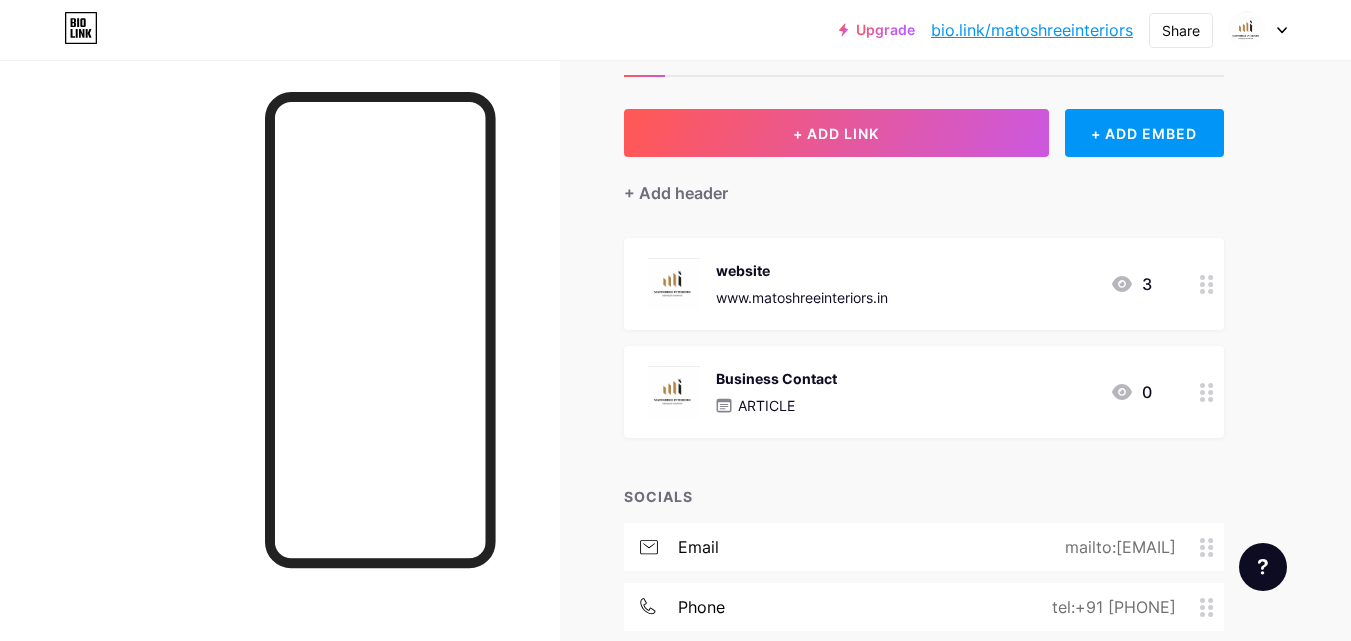click on "Business Contact
ARTICLE
0" at bounding box center [900, 284] 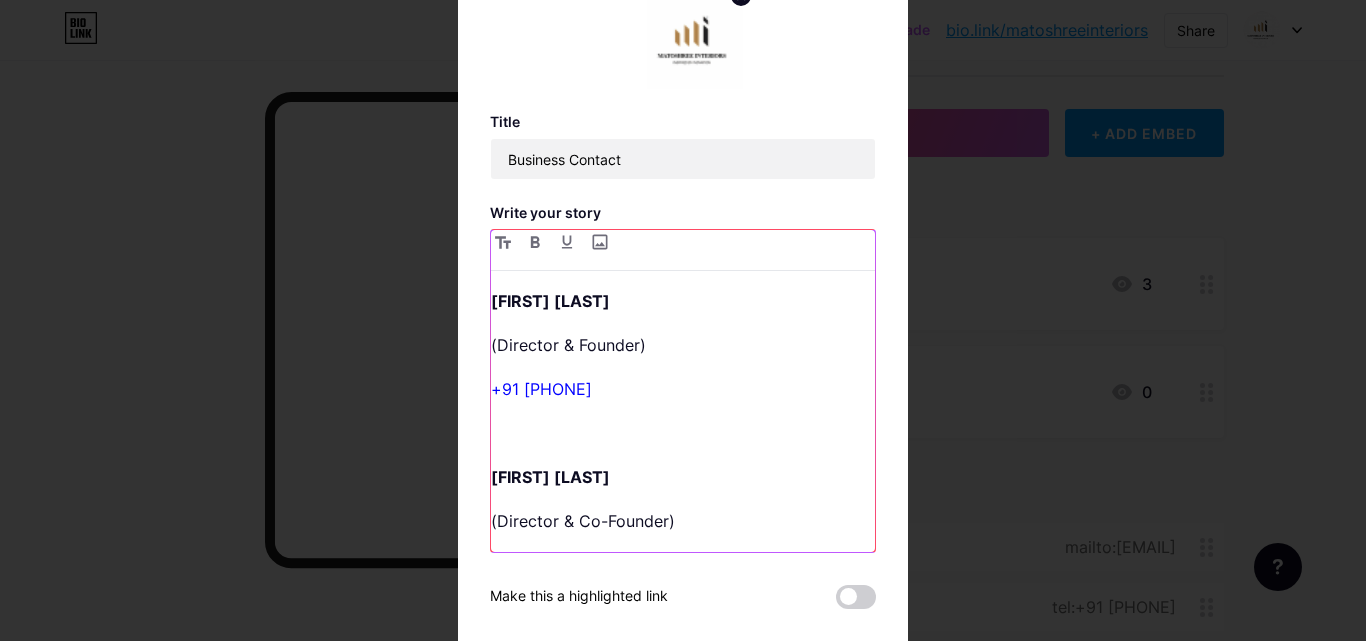 drag, startPoint x: 644, startPoint y: 391, endPoint x: 462, endPoint y: 385, distance: 182.09888 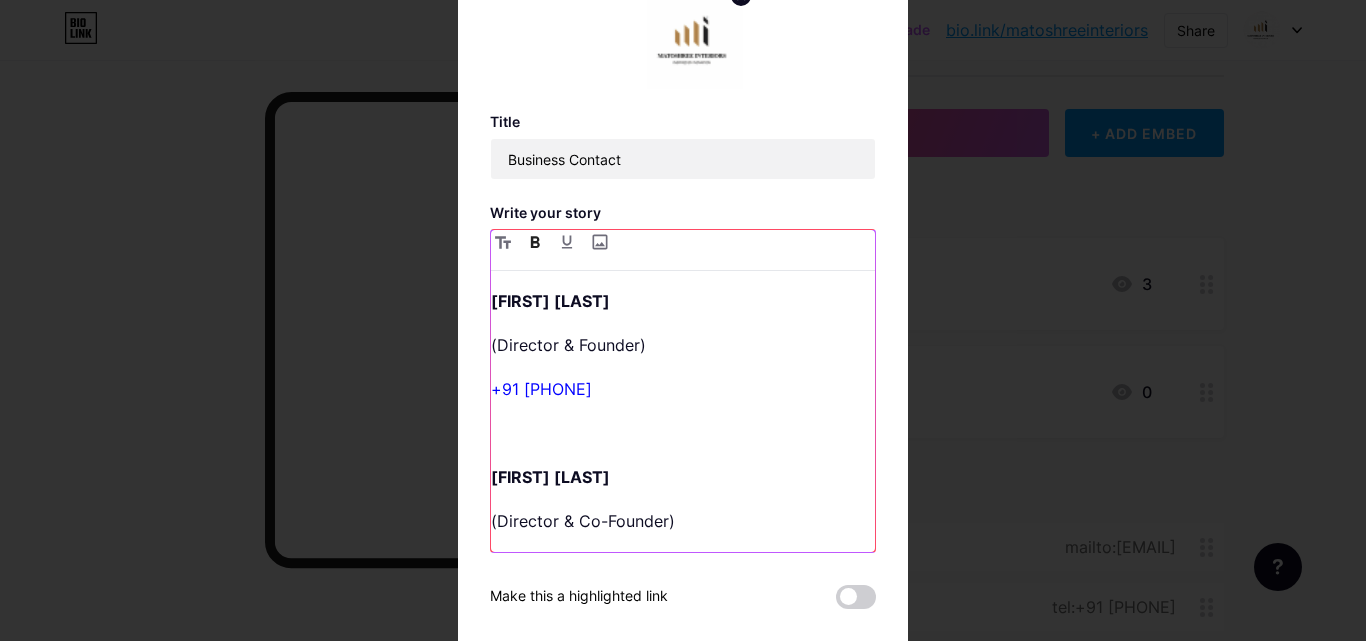 click at bounding box center [503, 242] 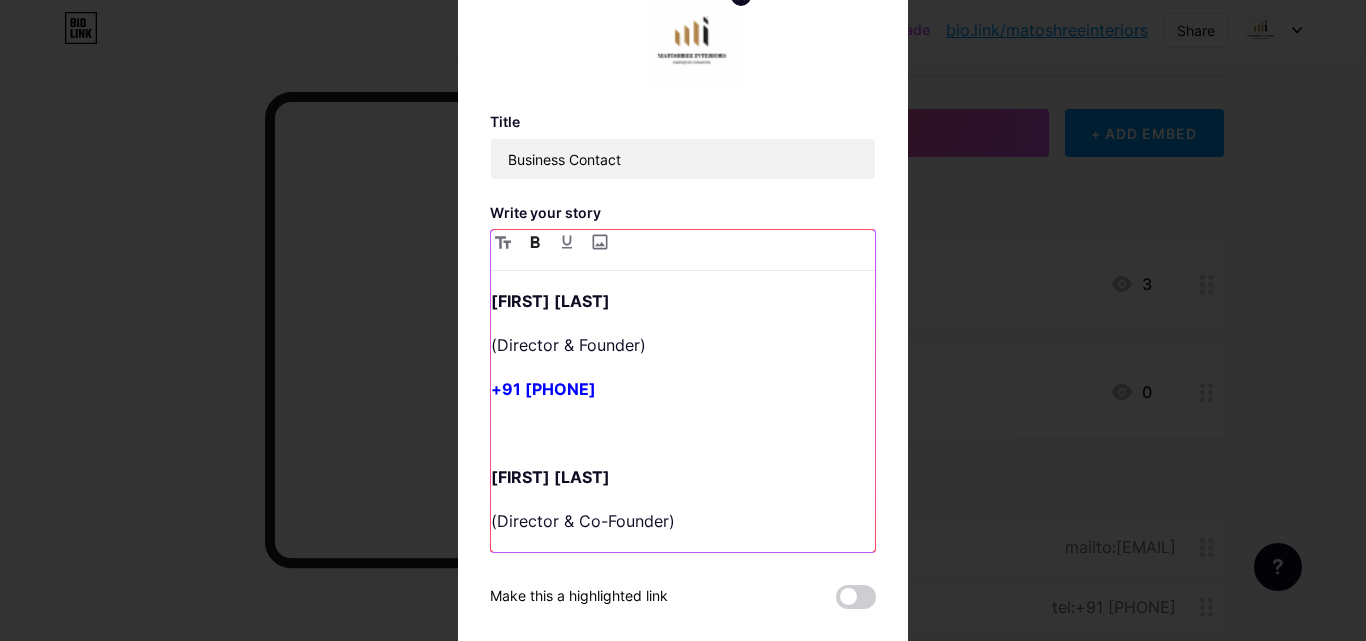 click at bounding box center [535, 242] 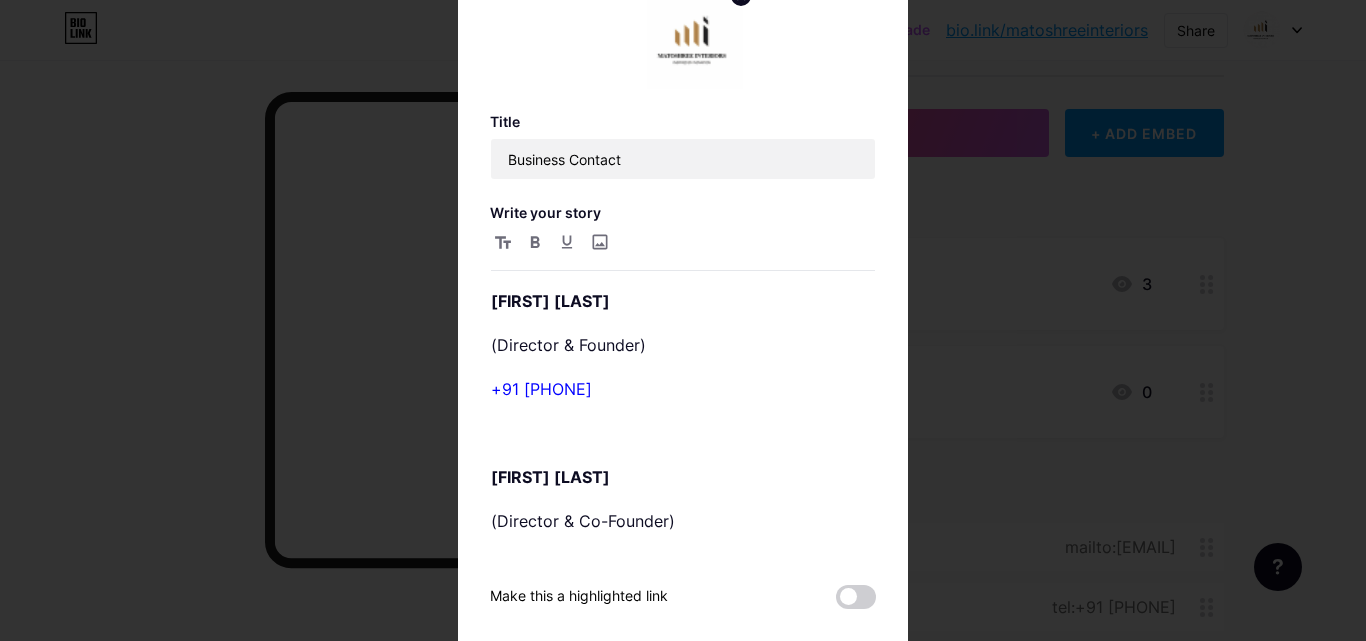 click at bounding box center (683, 320) 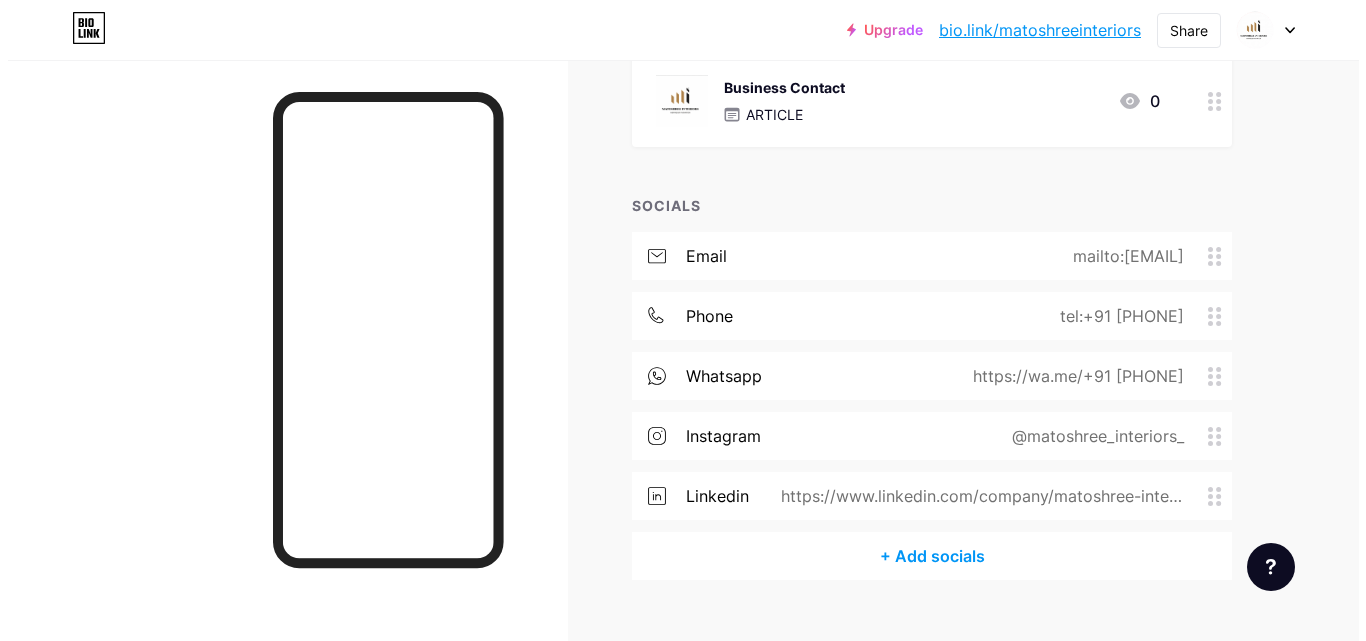 scroll, scrollTop: 406, scrollLeft: 0, axis: vertical 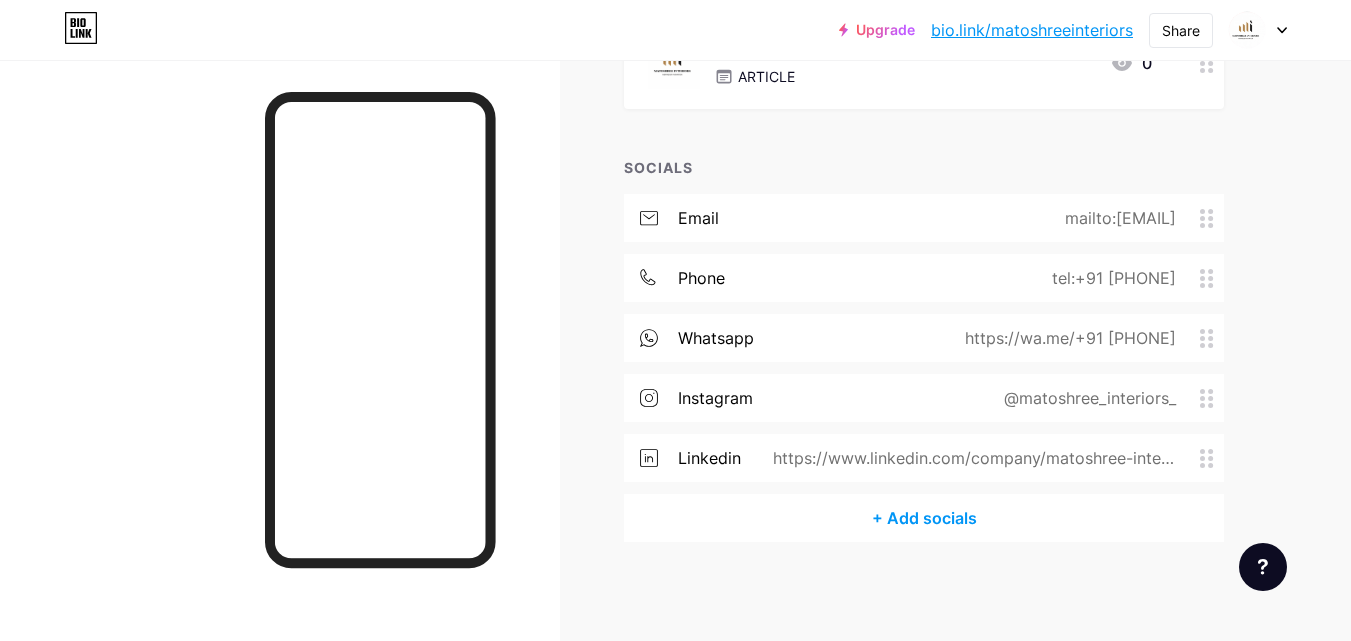 click on "+ Add socials" at bounding box center [924, 518] 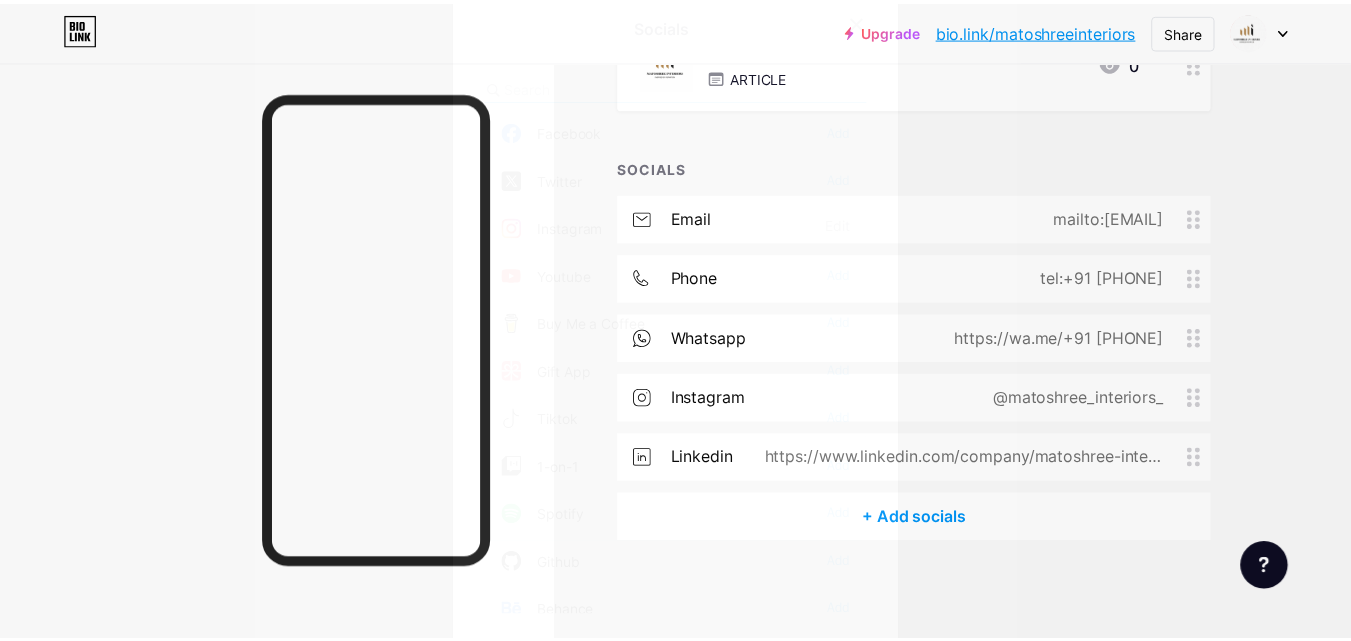 scroll, scrollTop: 0, scrollLeft: 0, axis: both 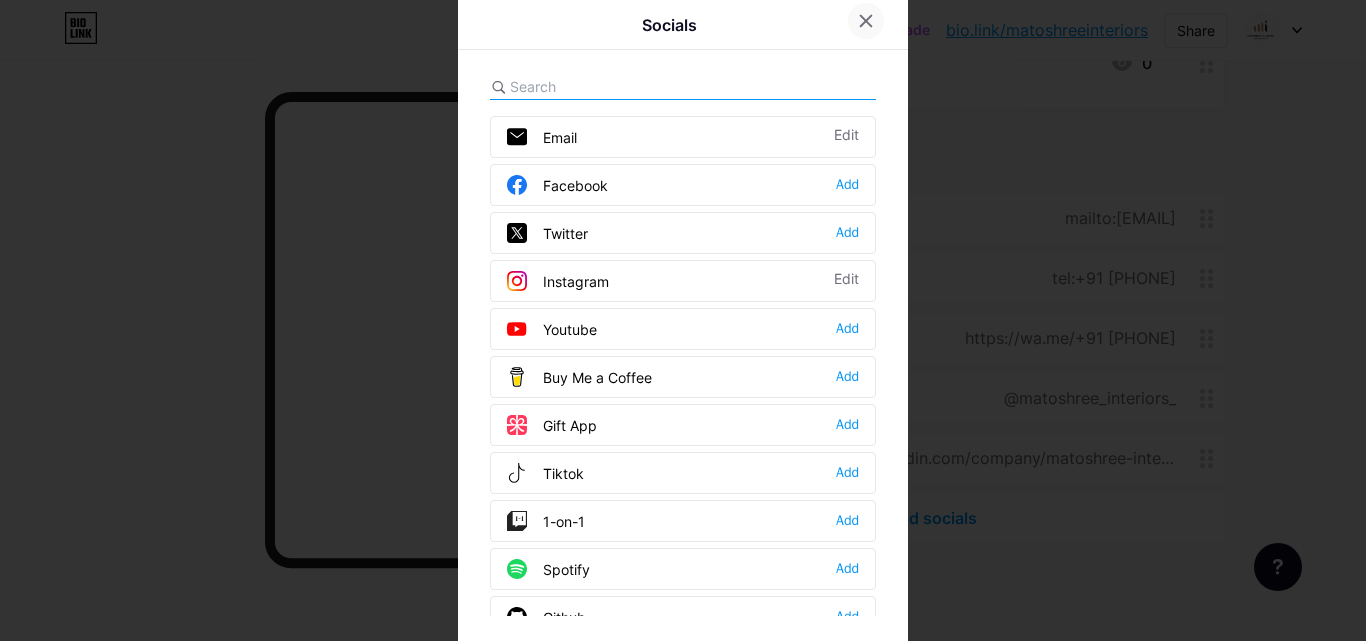 click at bounding box center (866, 21) 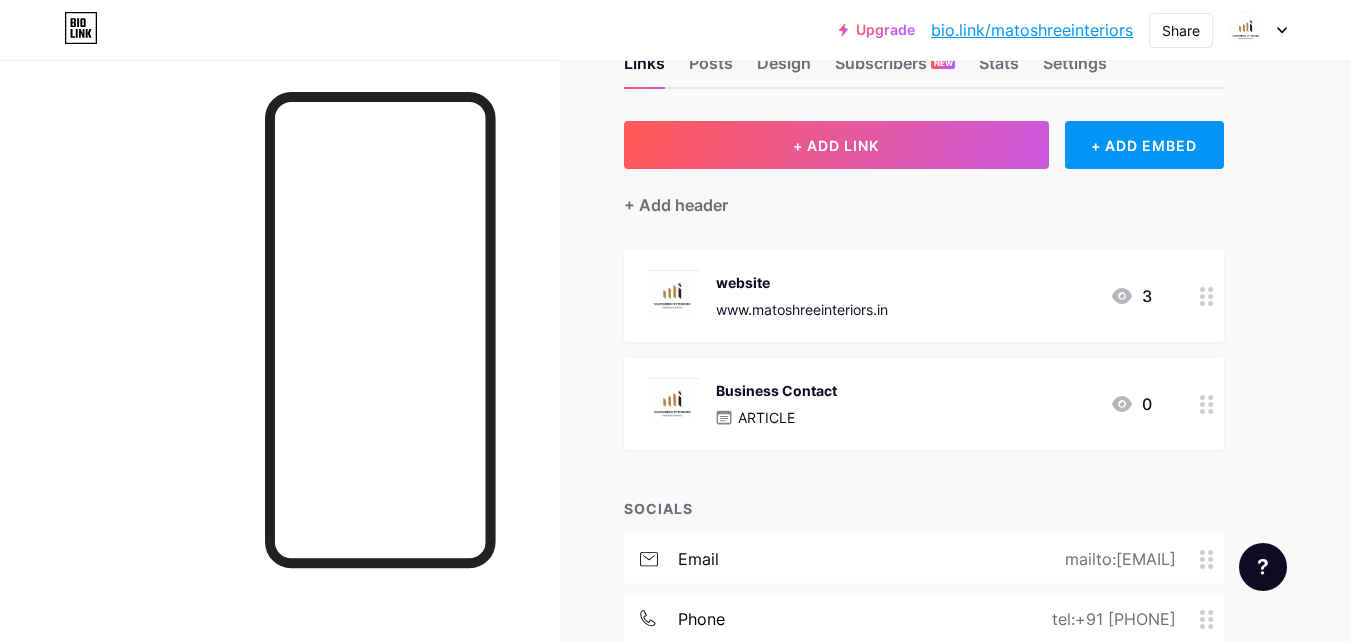 scroll, scrollTop: 0, scrollLeft: 0, axis: both 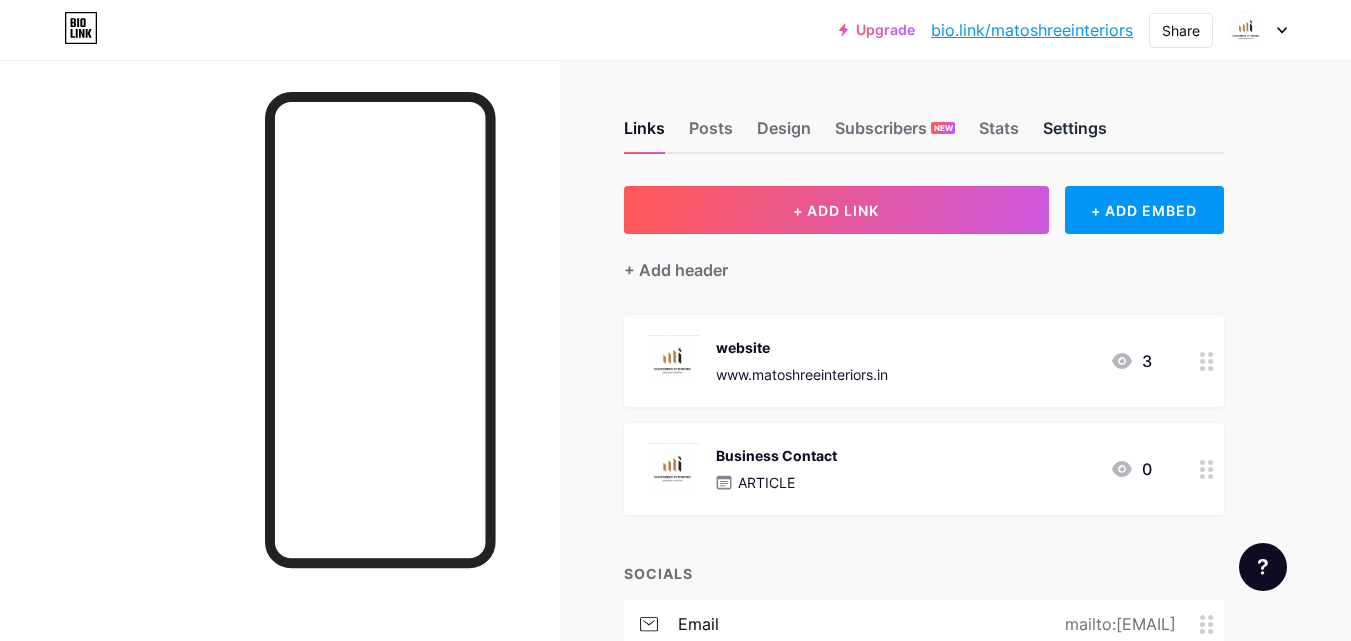click on "Settings" at bounding box center [1075, 134] 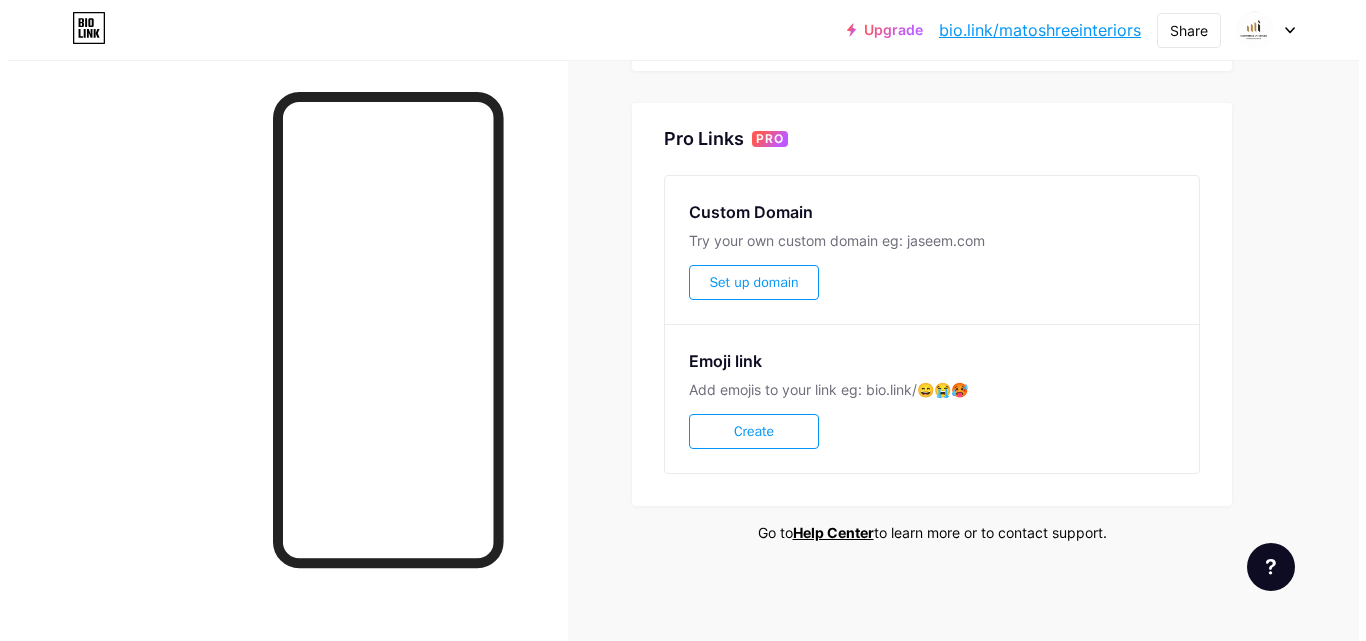 scroll, scrollTop: 0, scrollLeft: 0, axis: both 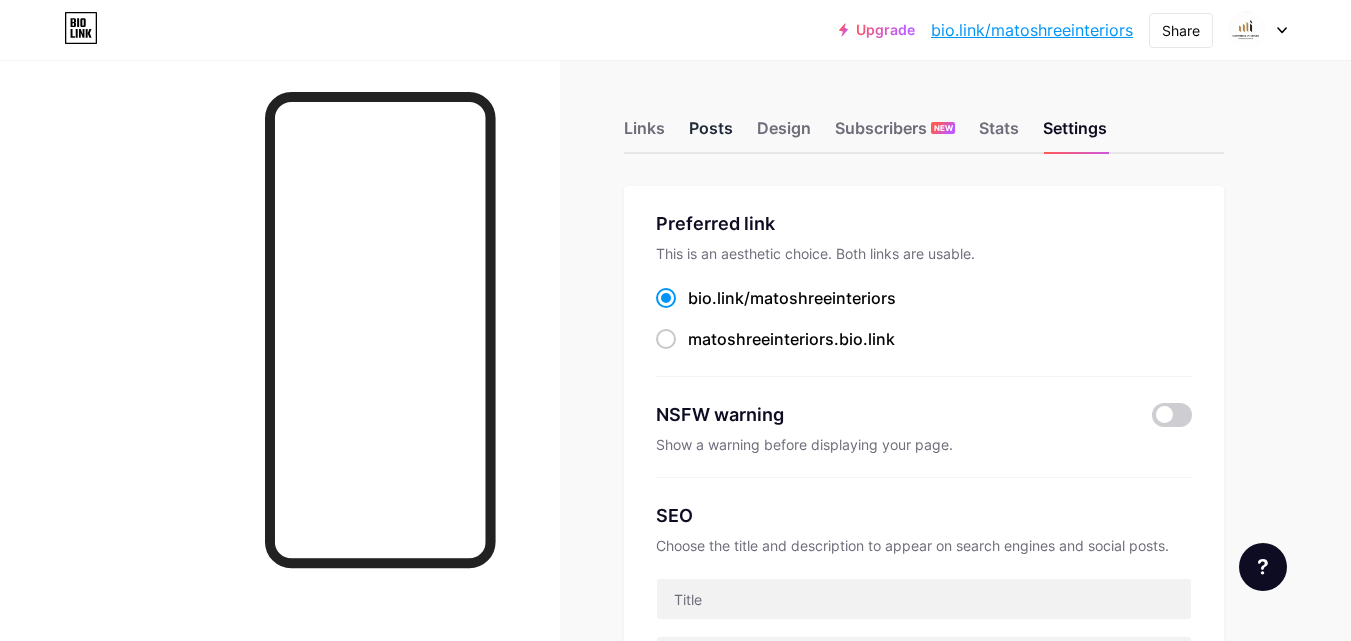 click on "Posts" at bounding box center (711, 134) 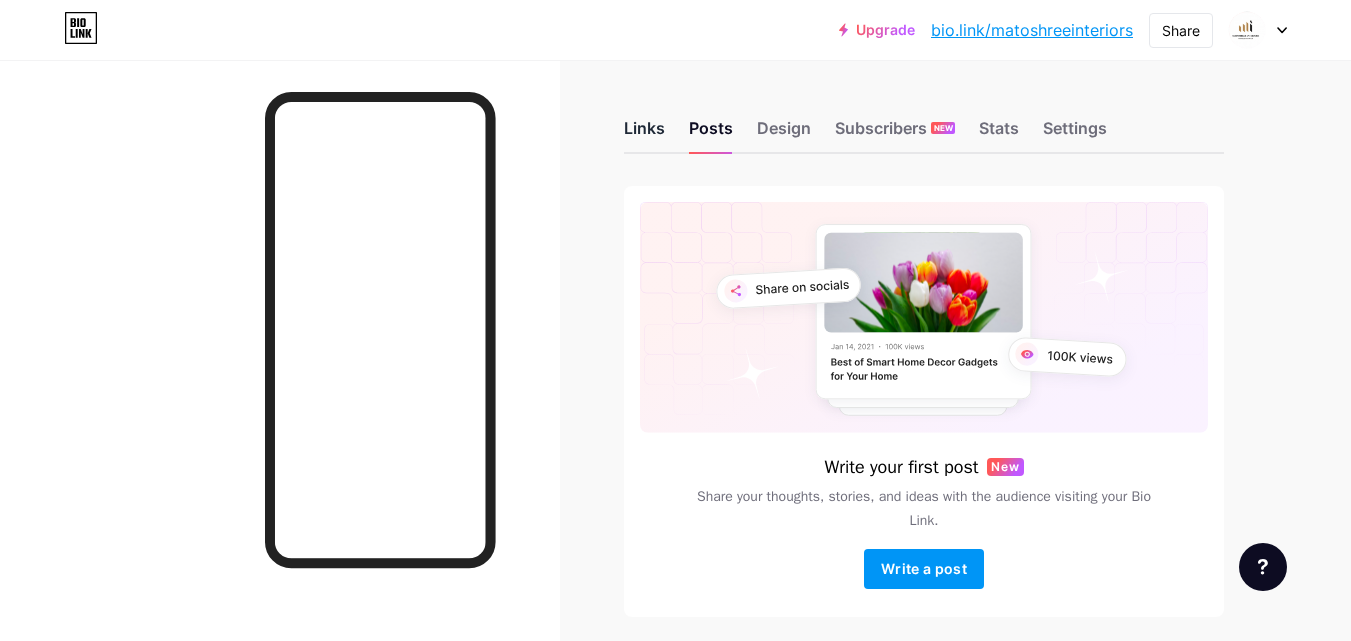 click on "Links" at bounding box center (644, 134) 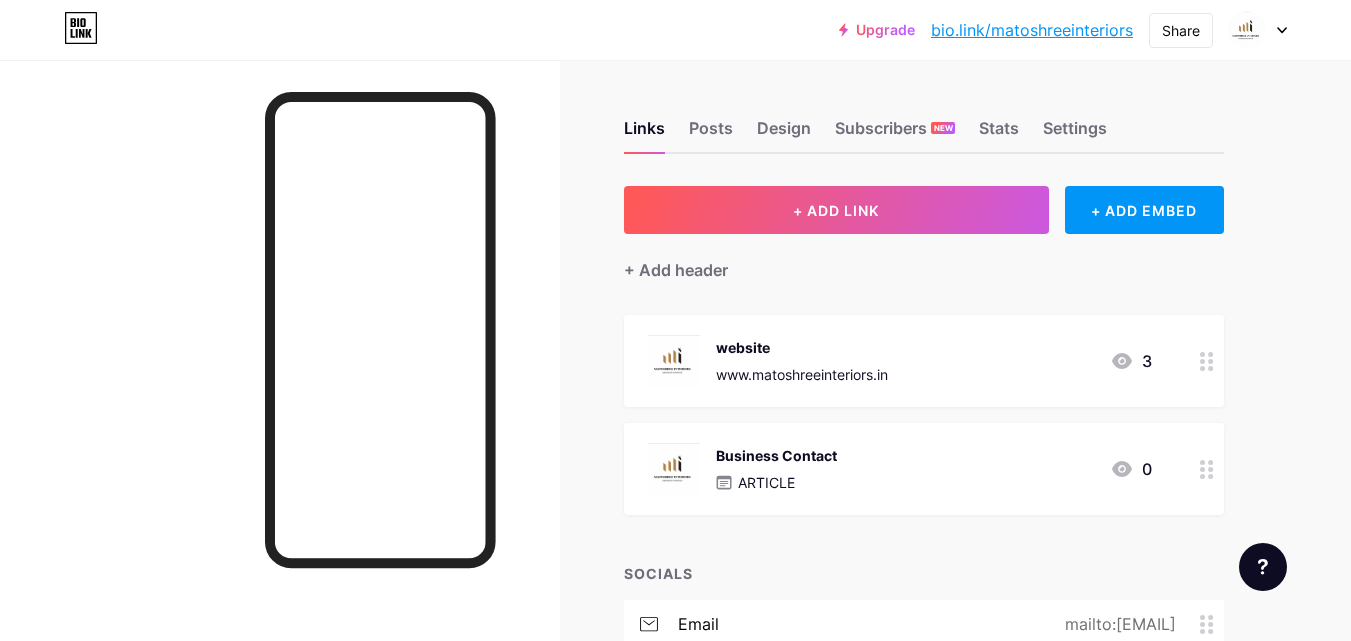 click on "Business Contact
ARTICLE
0" at bounding box center (924, 361) 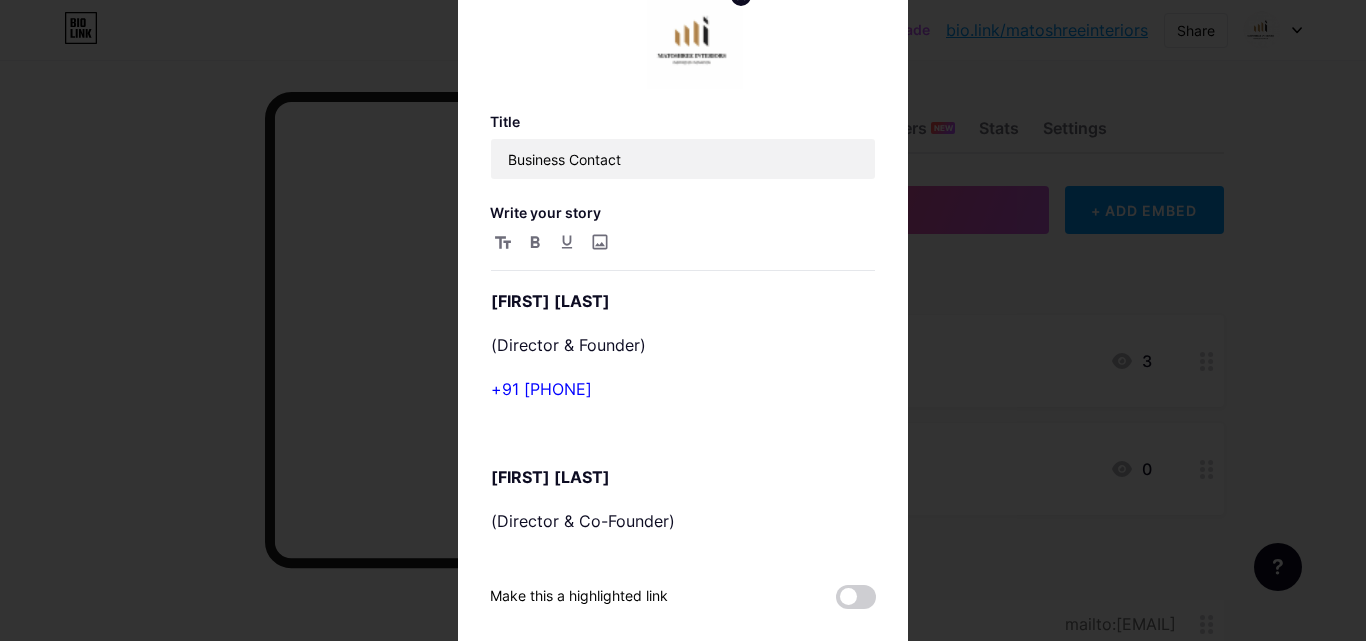 scroll, scrollTop: 307, scrollLeft: 0, axis: vertical 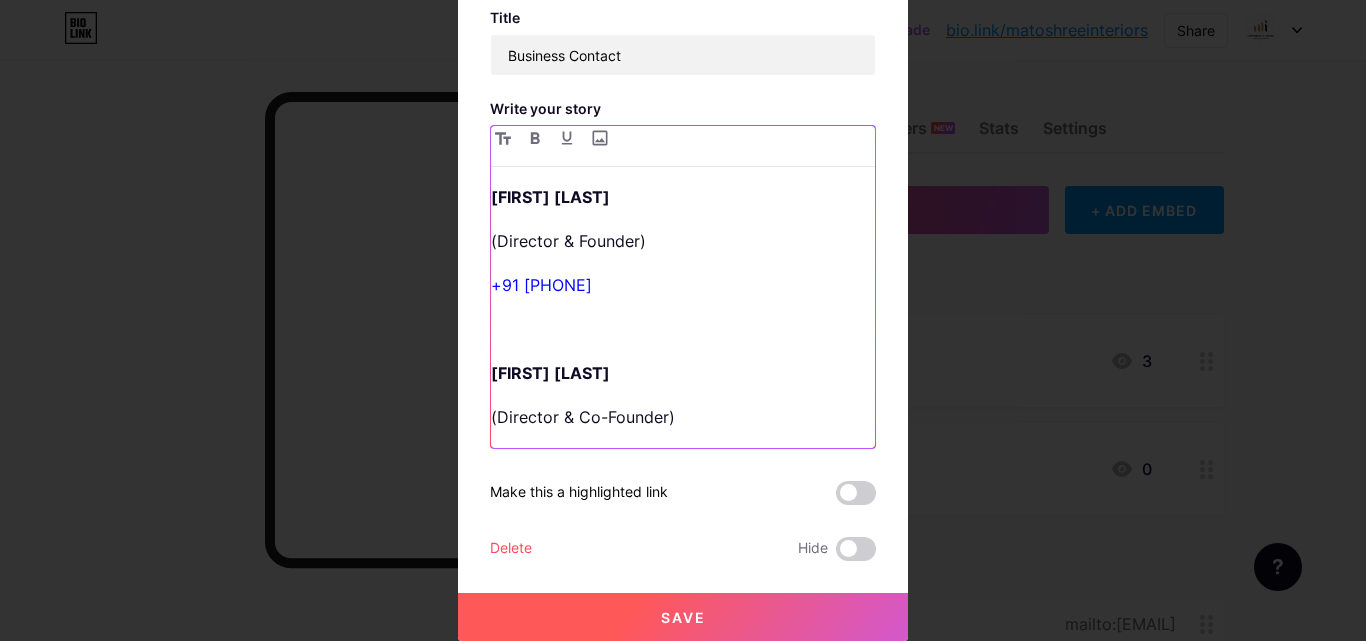 drag, startPoint x: 625, startPoint y: 290, endPoint x: 518, endPoint y: 287, distance: 107.042046 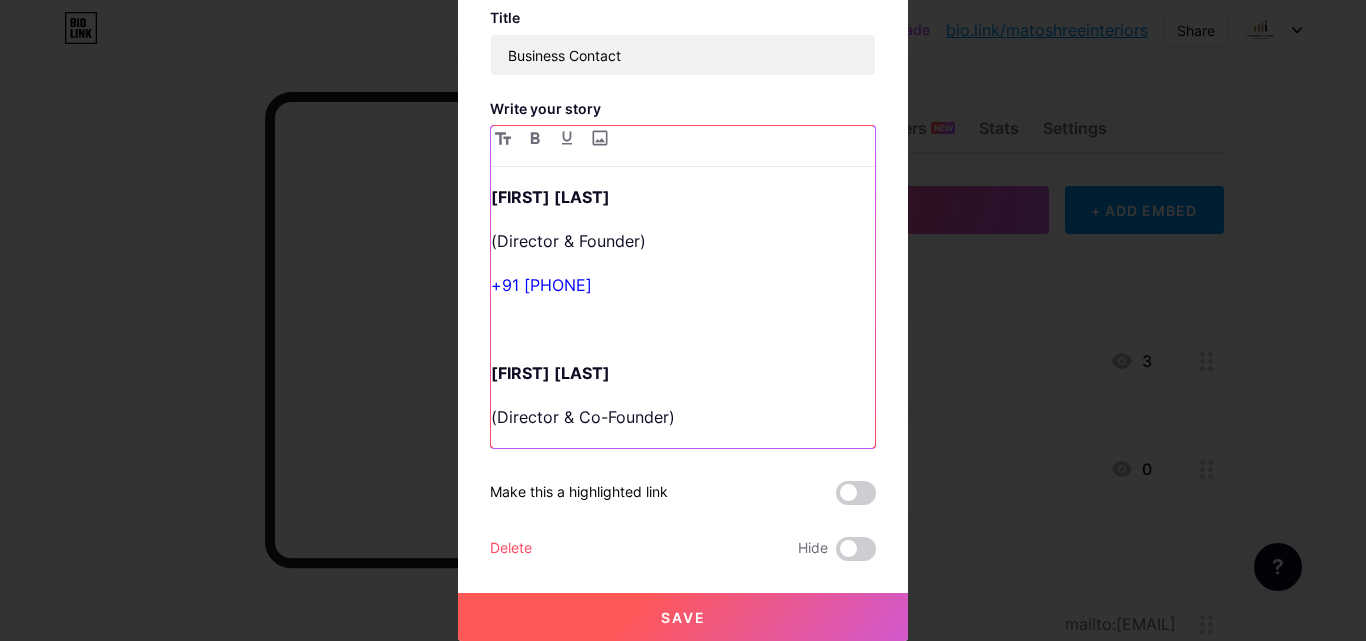 click on "+91 [PHONE]" at bounding box center [683, 285] 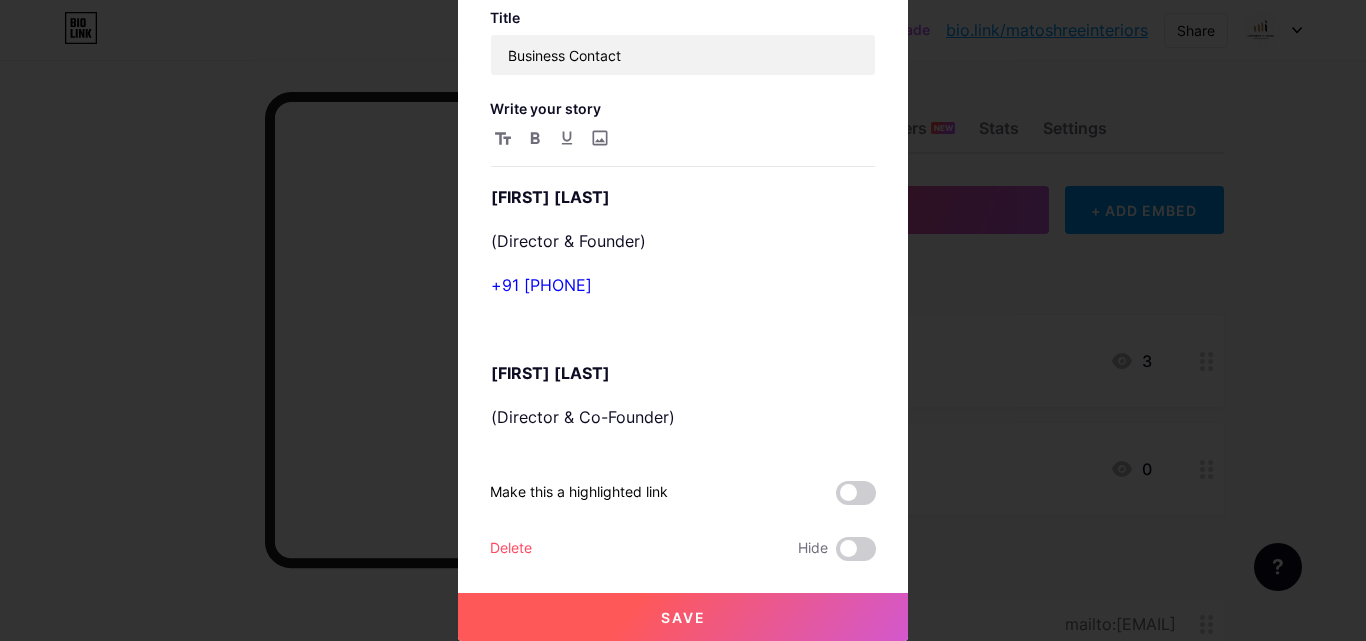 scroll, scrollTop: 307, scrollLeft: 0, axis: vertical 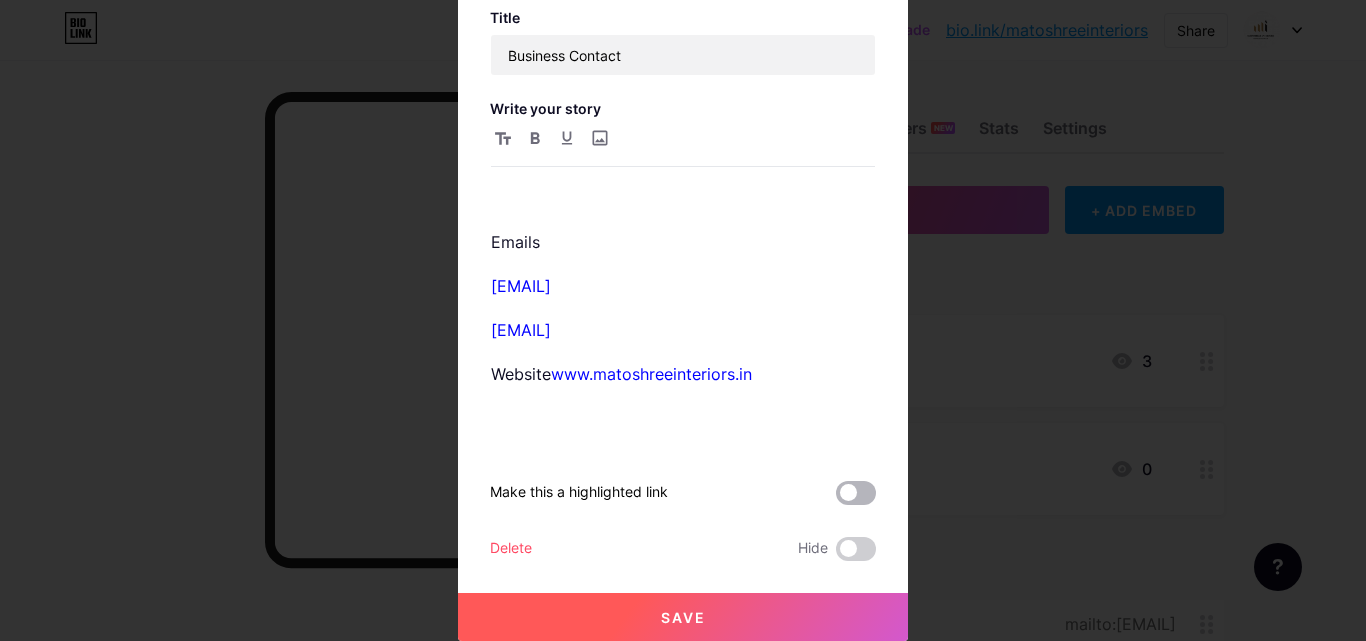 click at bounding box center (856, 493) 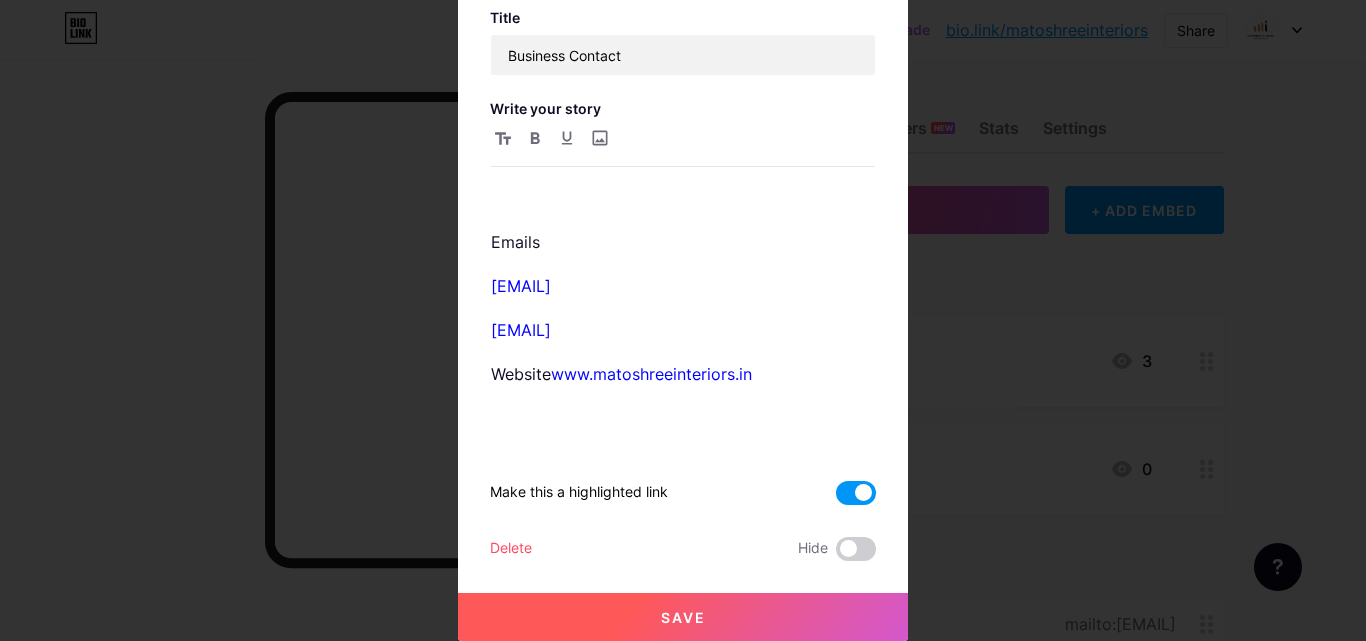 click at bounding box center [856, 493] 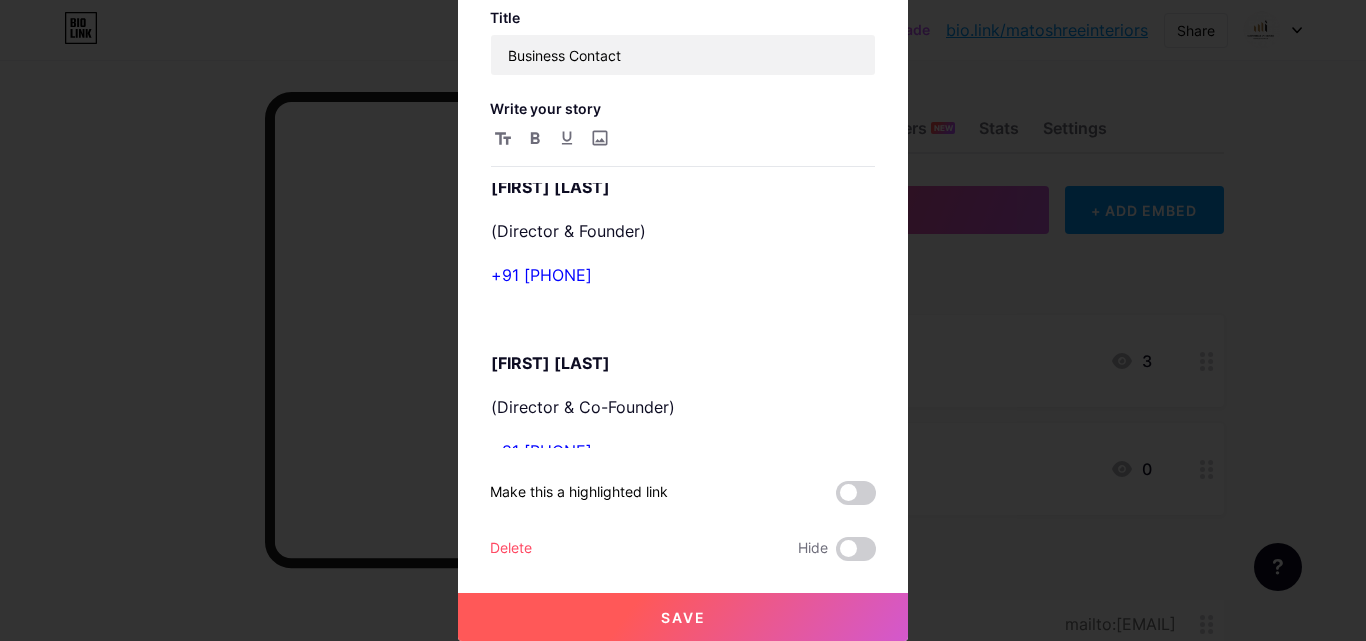 scroll, scrollTop: 0, scrollLeft: 0, axis: both 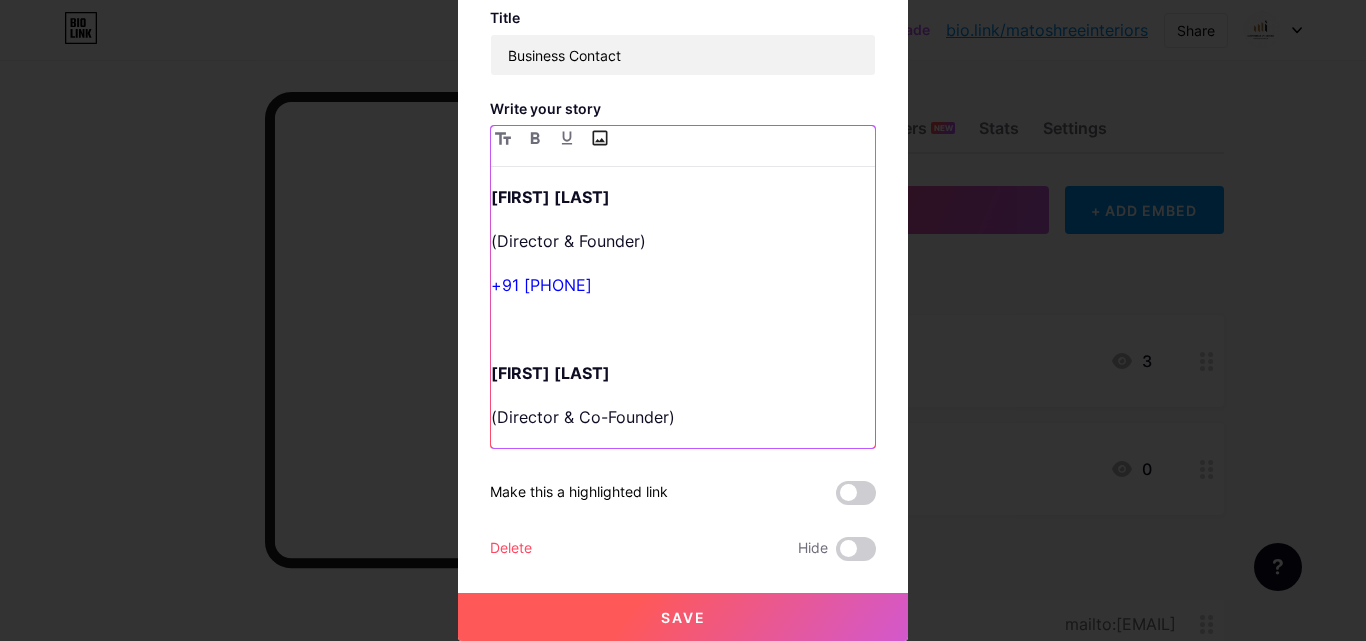 click at bounding box center [599, 138] 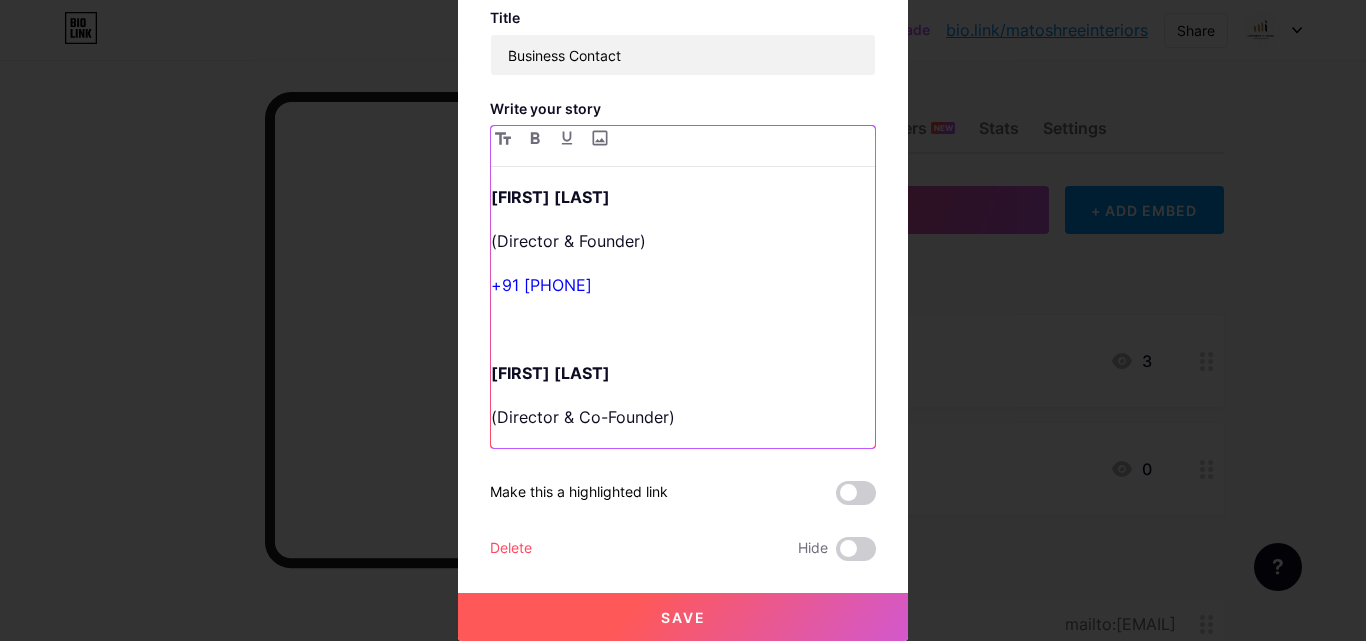 scroll, scrollTop: 0, scrollLeft: 0, axis: both 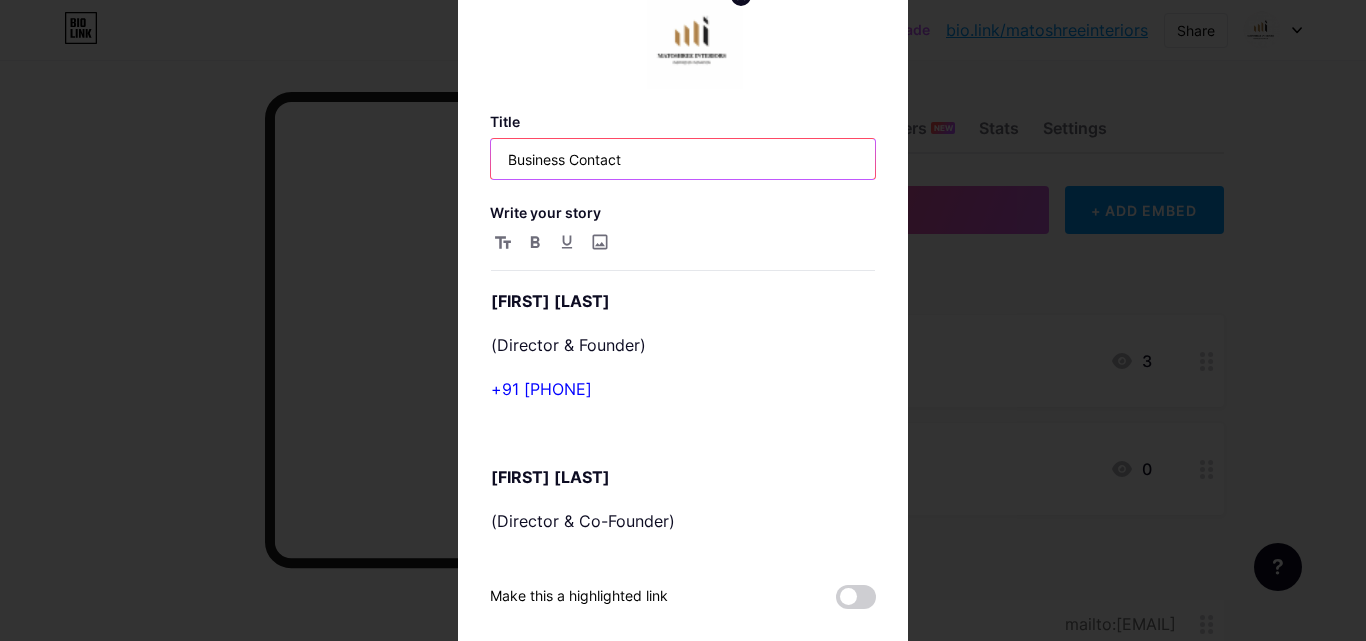 click on "Business Contact" at bounding box center (683, 159) 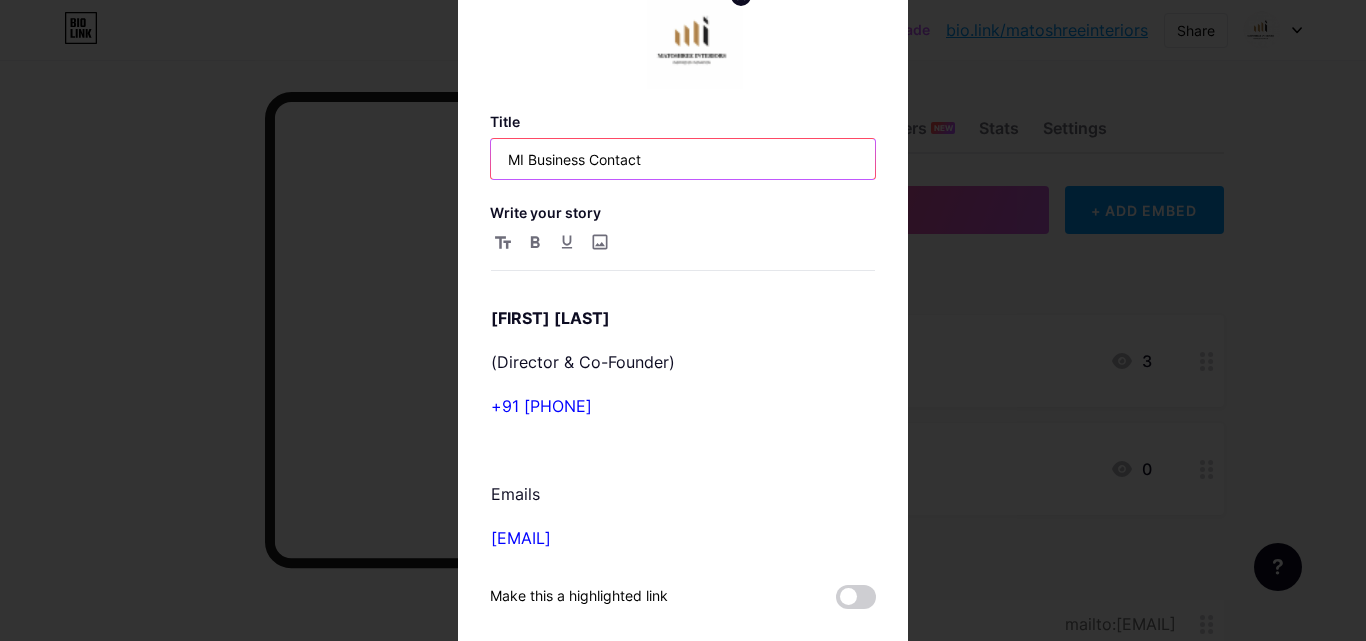 scroll, scrollTop: 307, scrollLeft: 0, axis: vertical 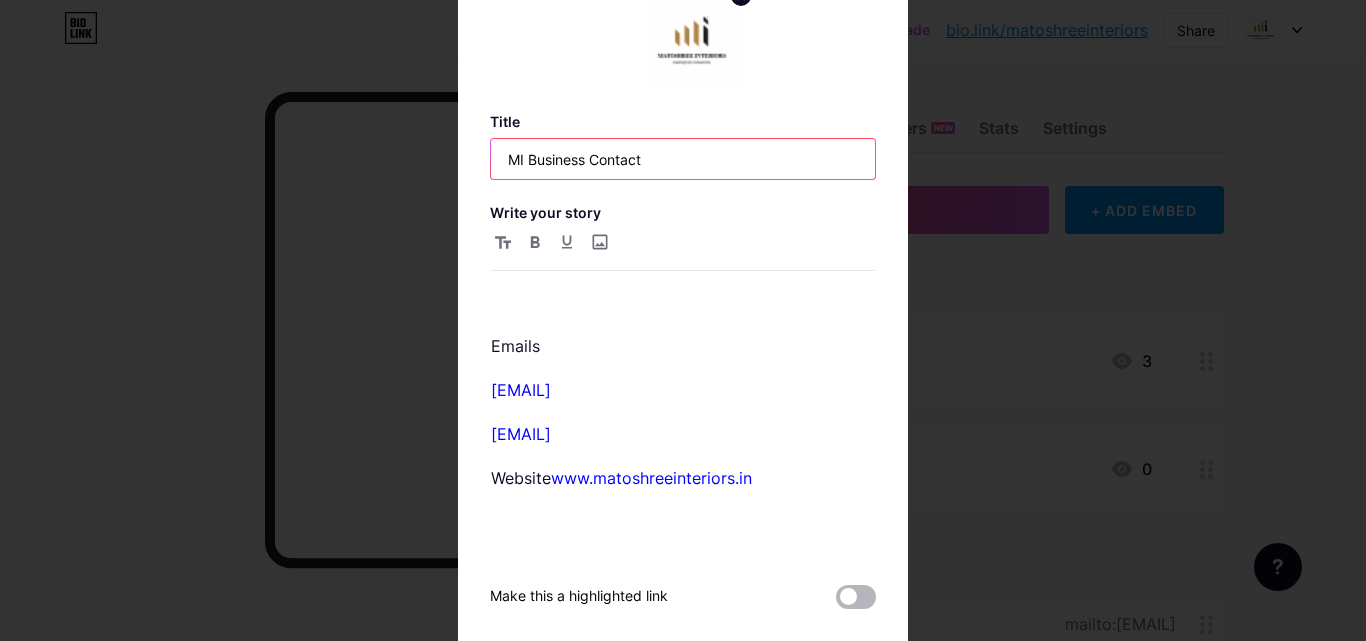 type on "MI Business Contact" 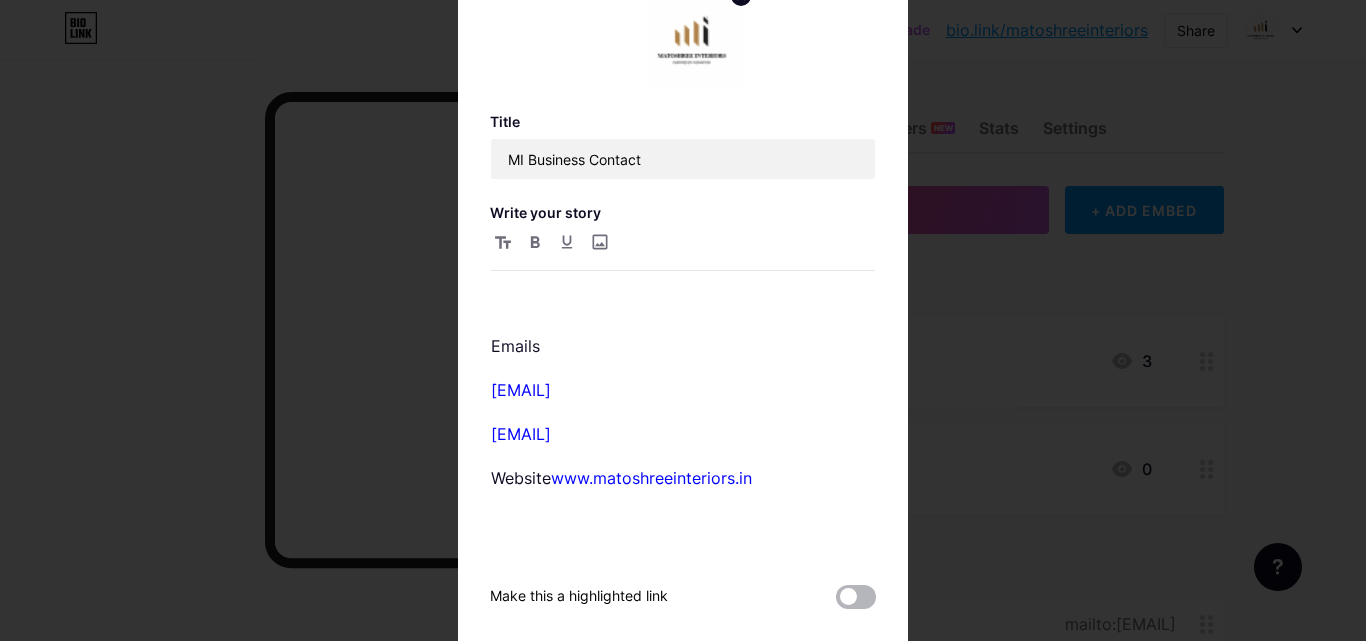 click at bounding box center [856, 597] 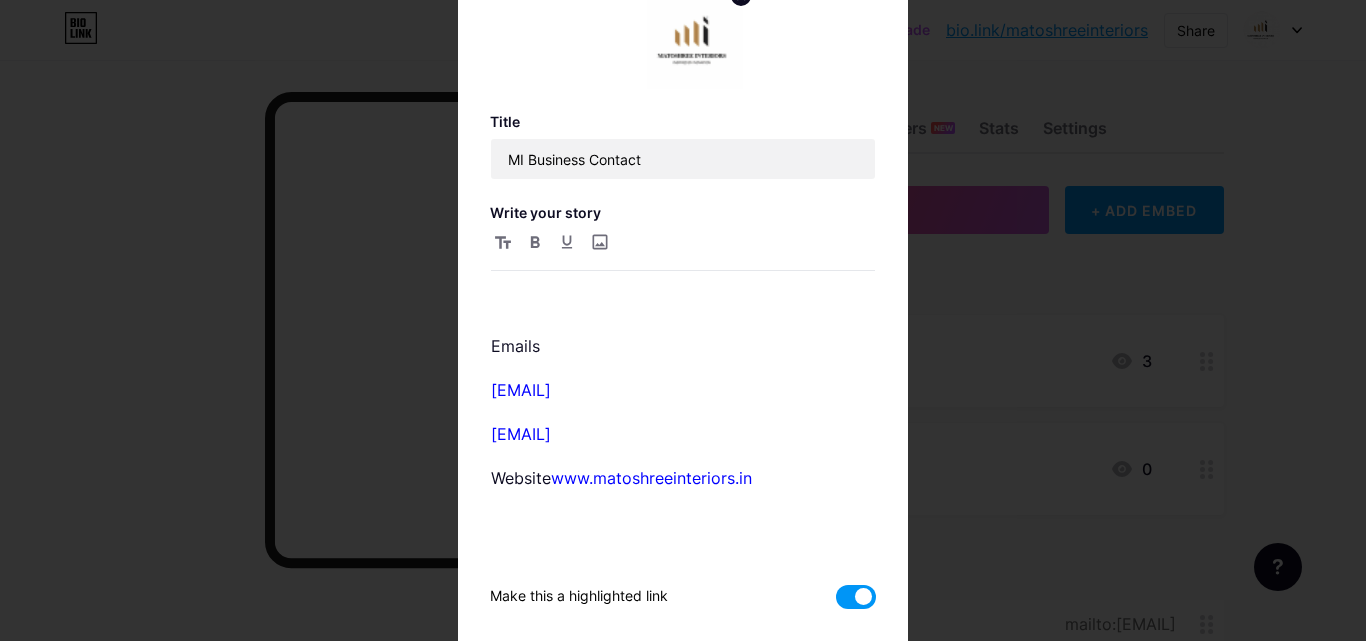 scroll, scrollTop: 0, scrollLeft: 0, axis: both 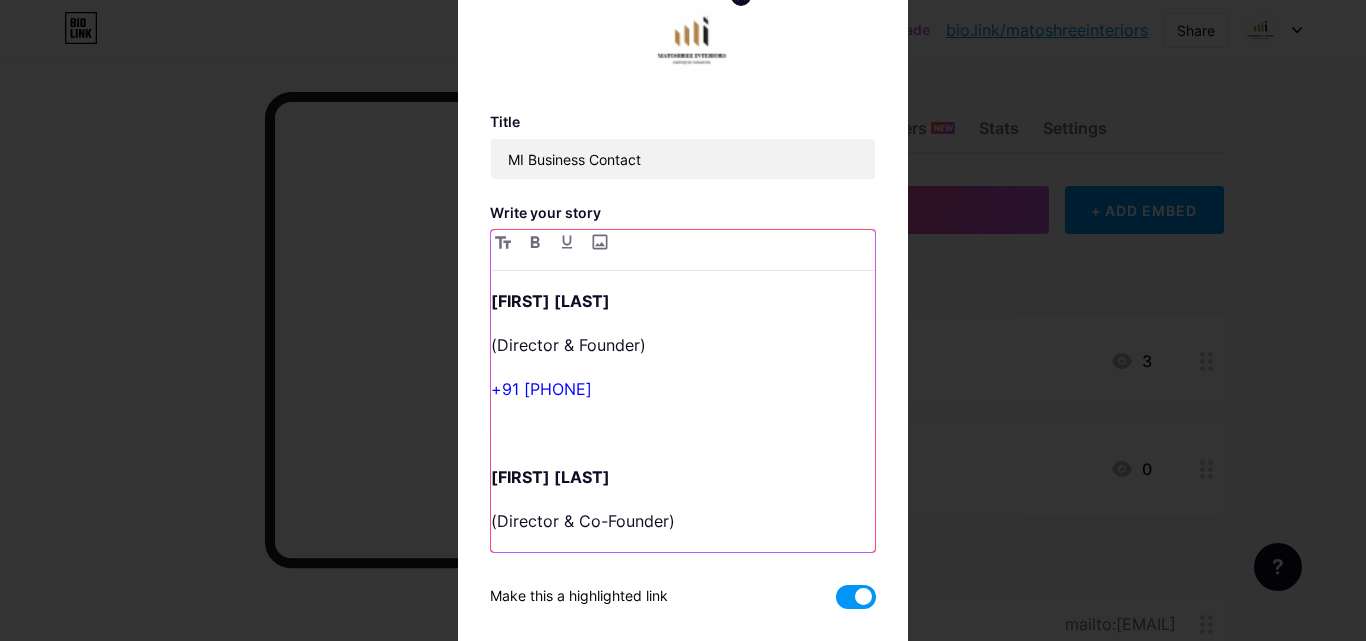 drag, startPoint x: 635, startPoint y: 390, endPoint x: 469, endPoint y: 382, distance: 166.19266 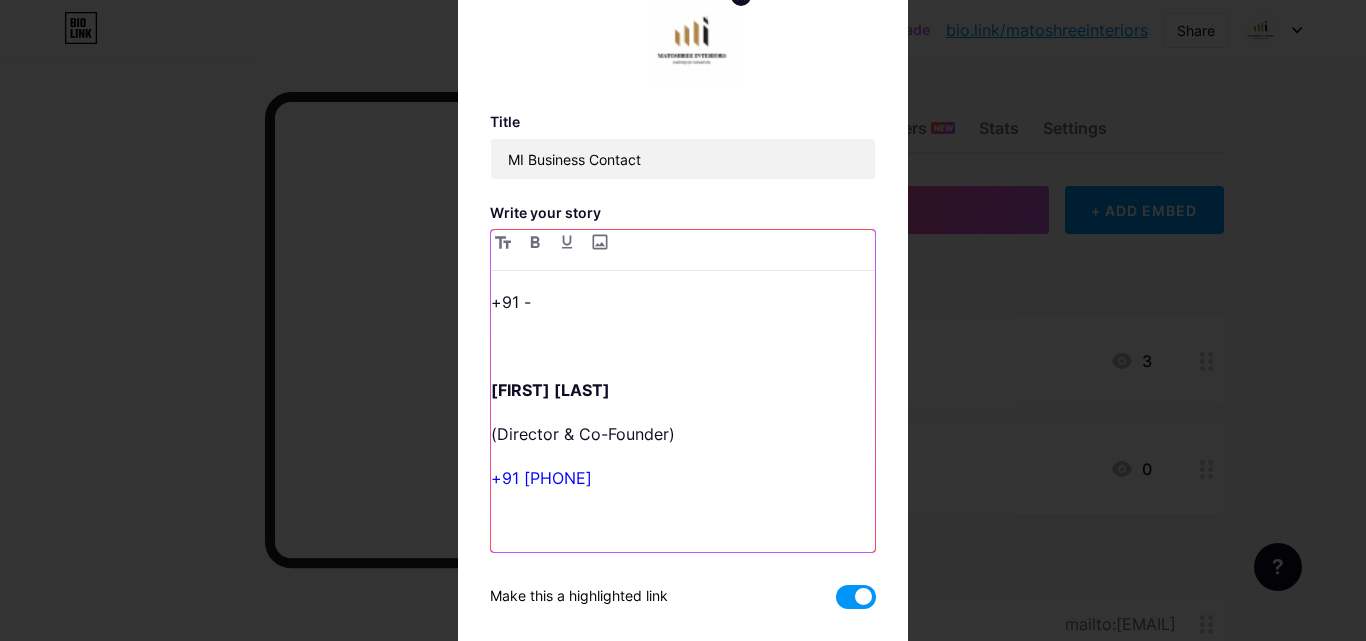 scroll, scrollTop: 76, scrollLeft: 0, axis: vertical 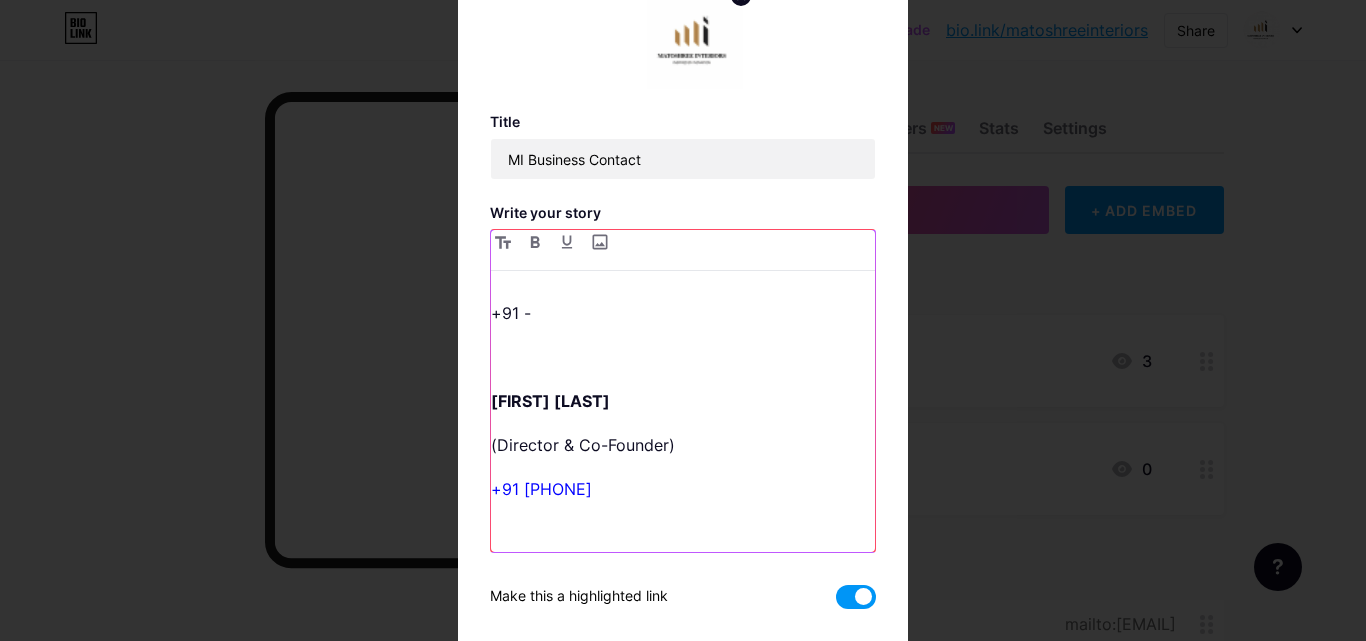 click on "+91 [PHONE]" at bounding box center (541, 489) 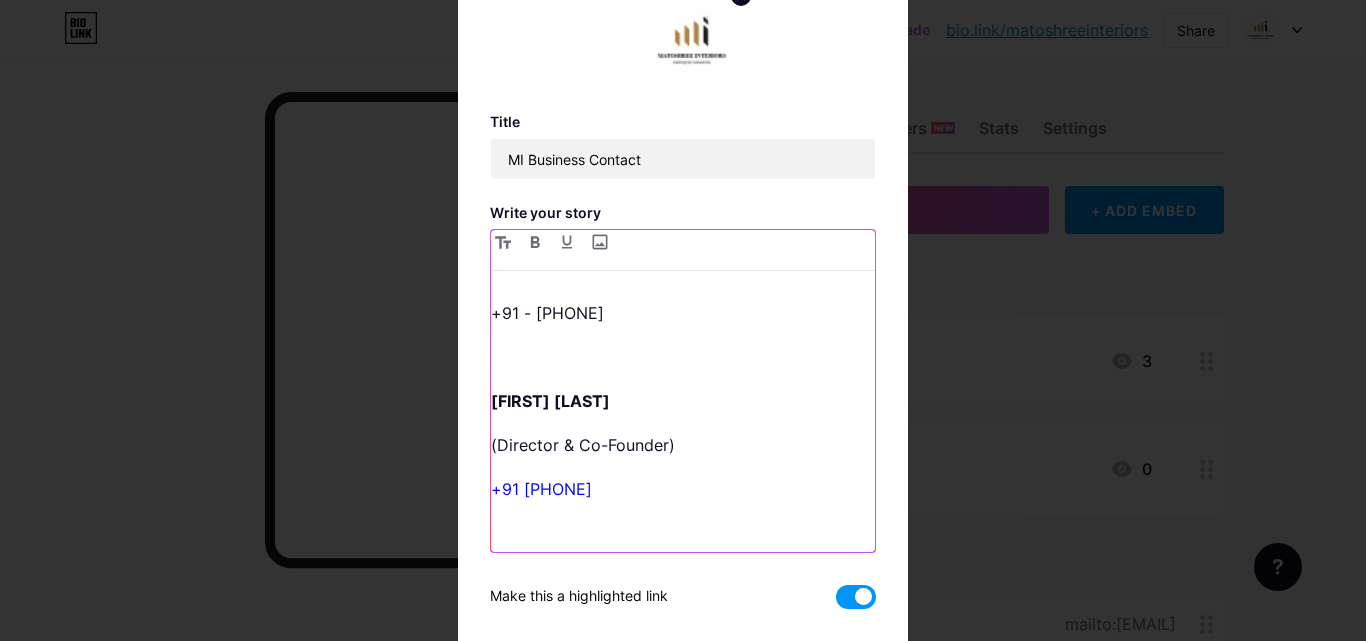 click on "+91 [PHONE]" at bounding box center [683, 489] 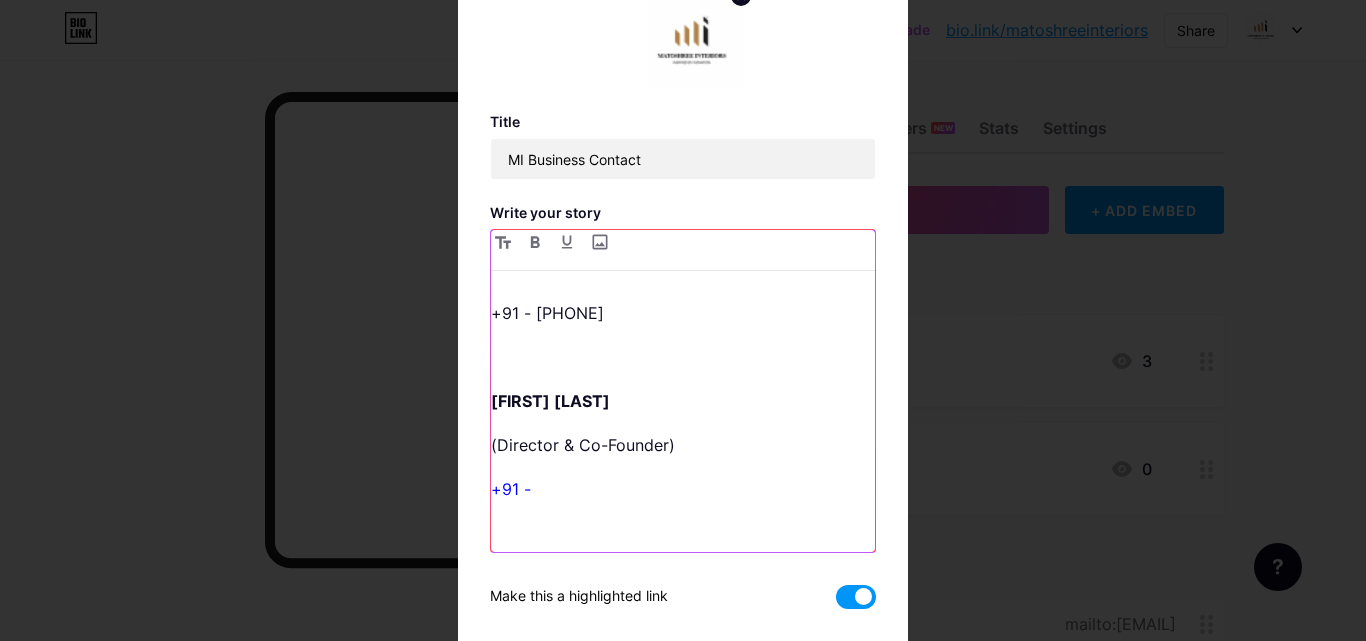 click on "+91 -" at bounding box center (511, 489) 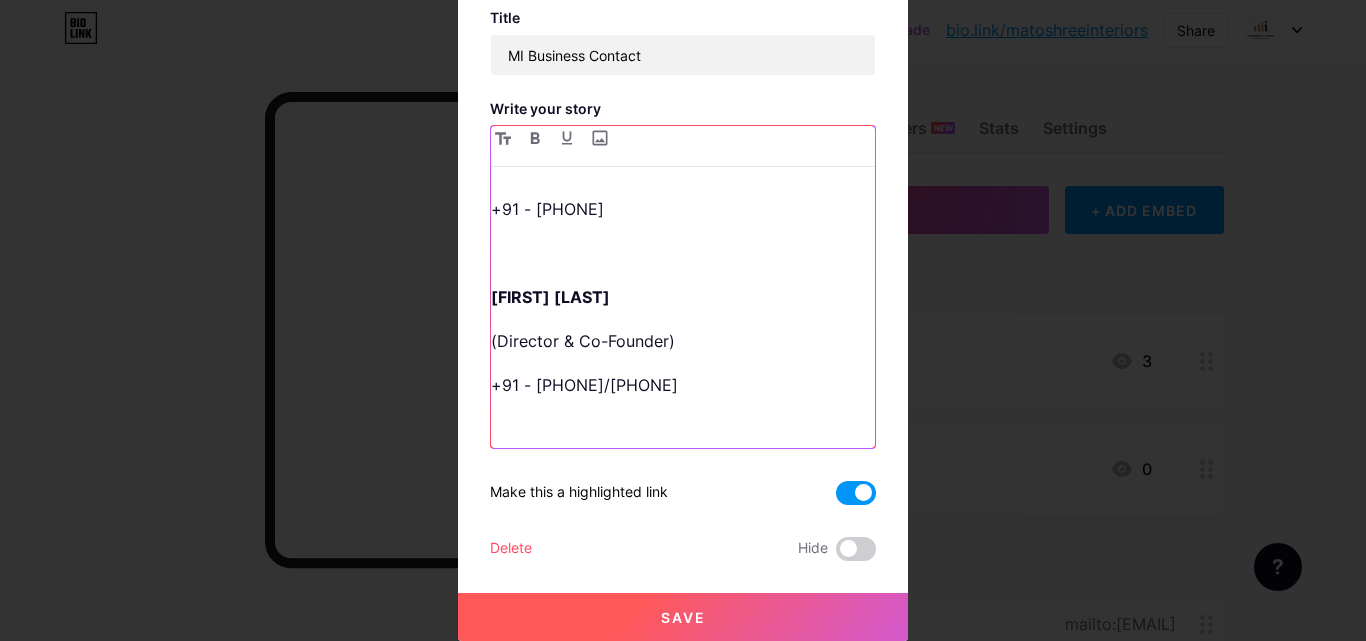 scroll, scrollTop: 104, scrollLeft: 0, axis: vertical 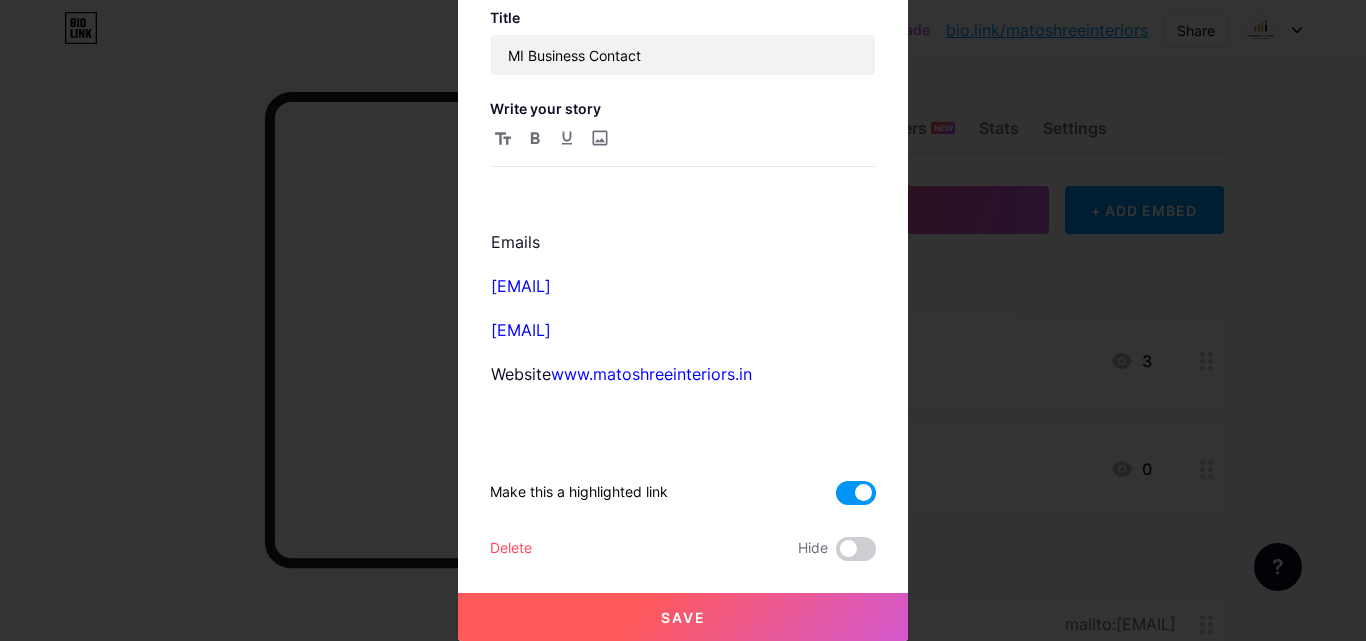 click on "Save" at bounding box center [683, 617] 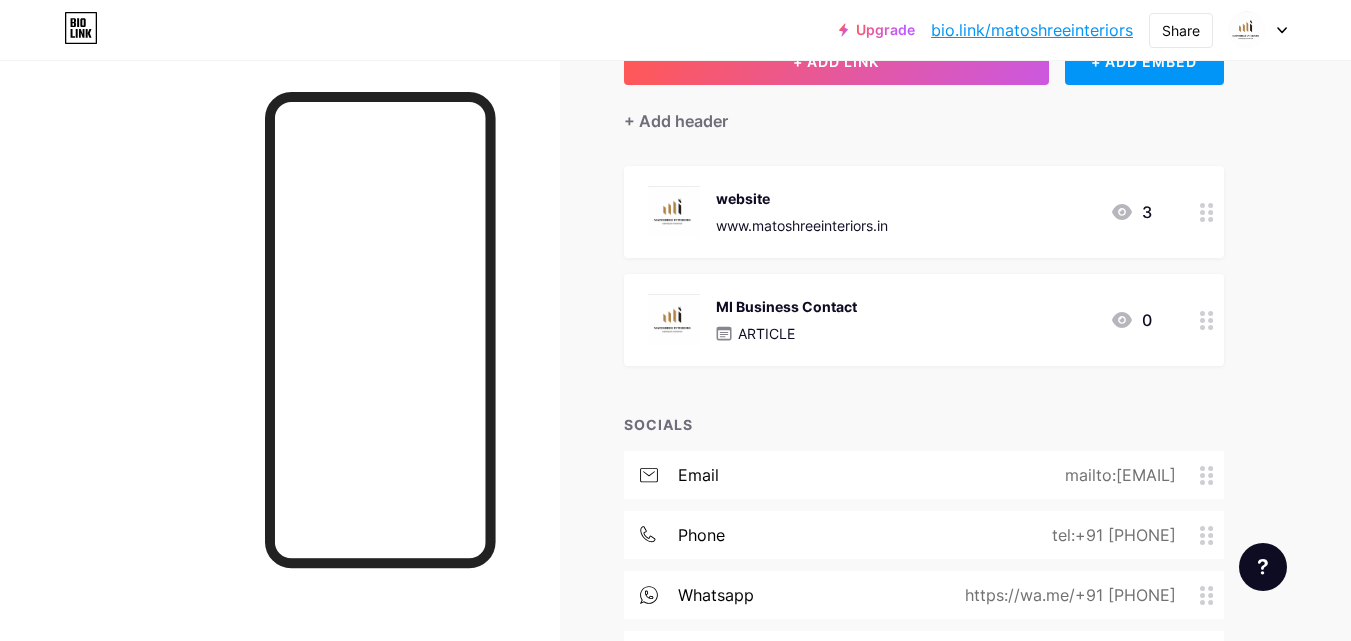 scroll, scrollTop: 0, scrollLeft: 0, axis: both 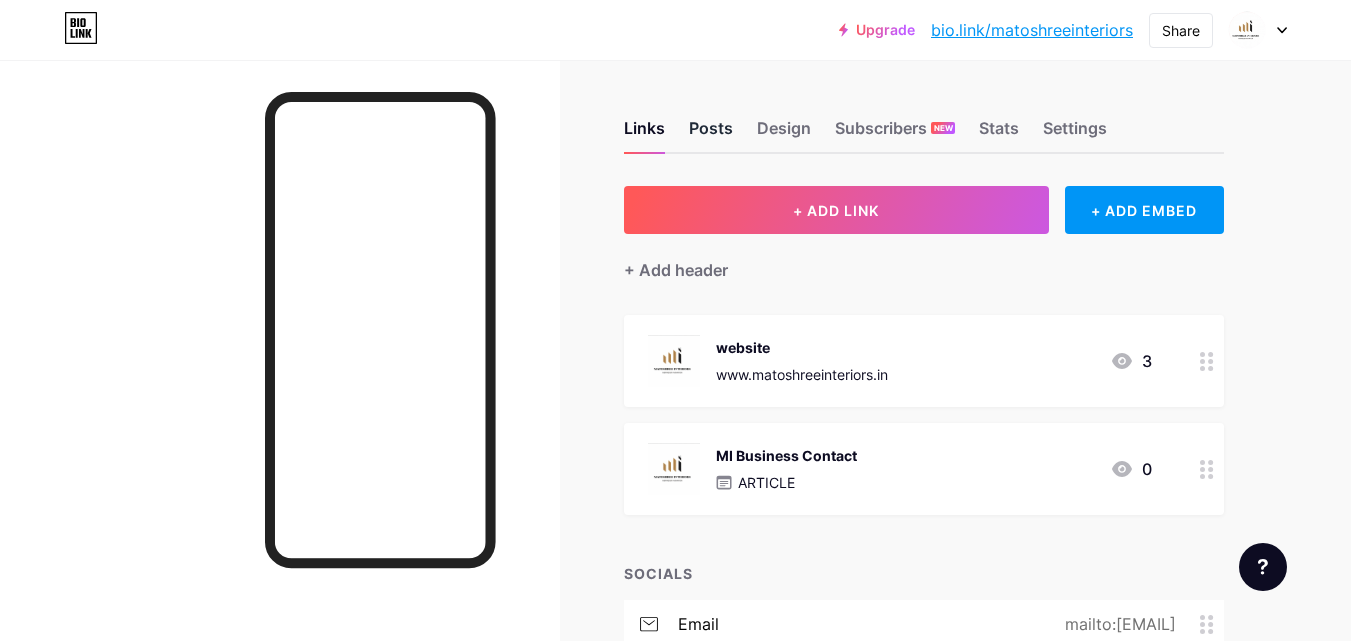 click on "Posts" at bounding box center [711, 134] 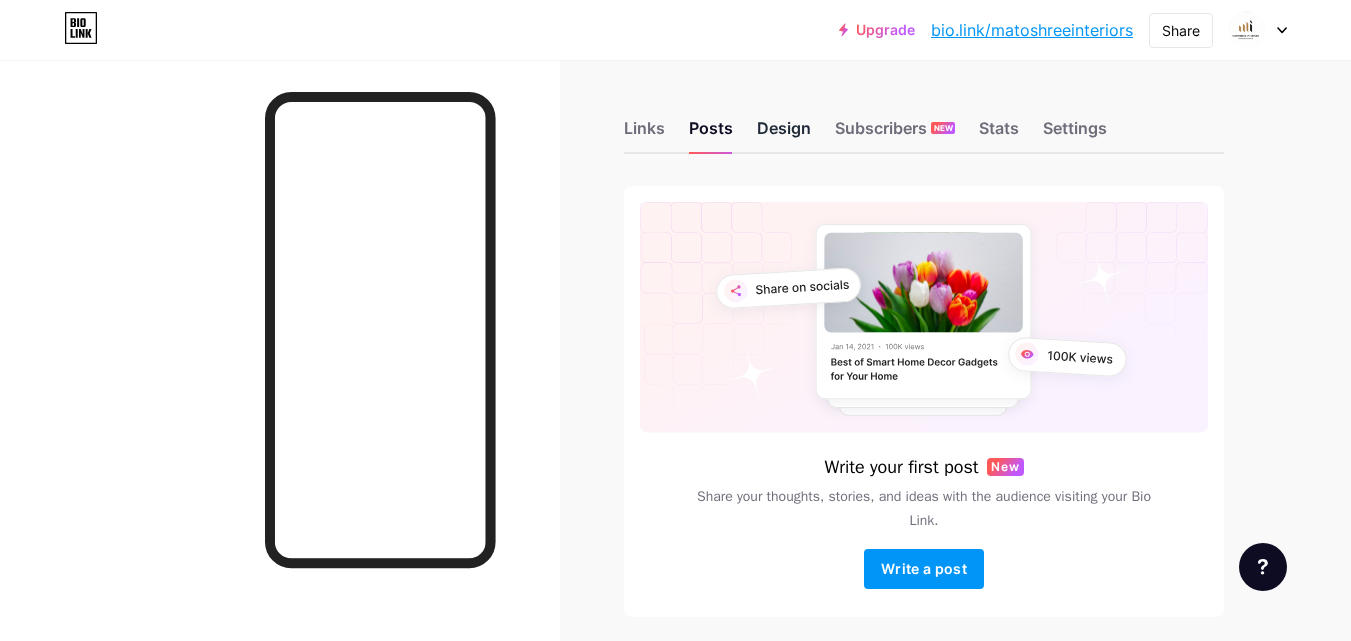 click on "Design" at bounding box center [784, 134] 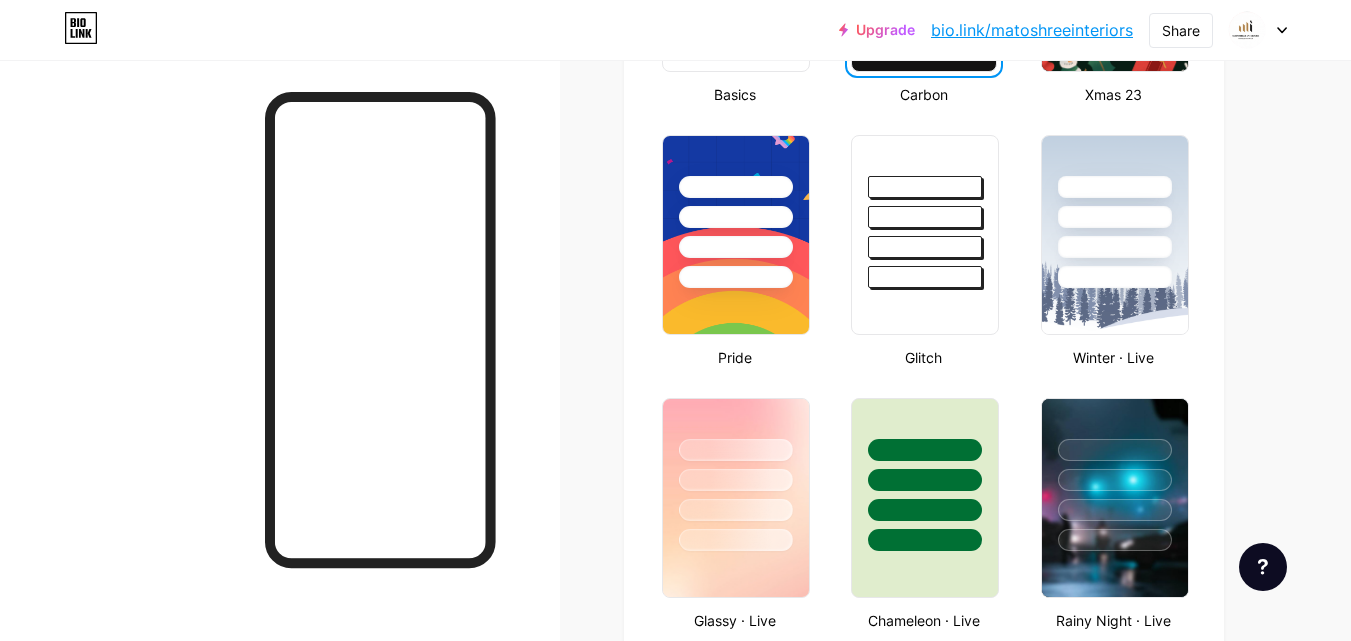 scroll, scrollTop: 38, scrollLeft: 0, axis: vertical 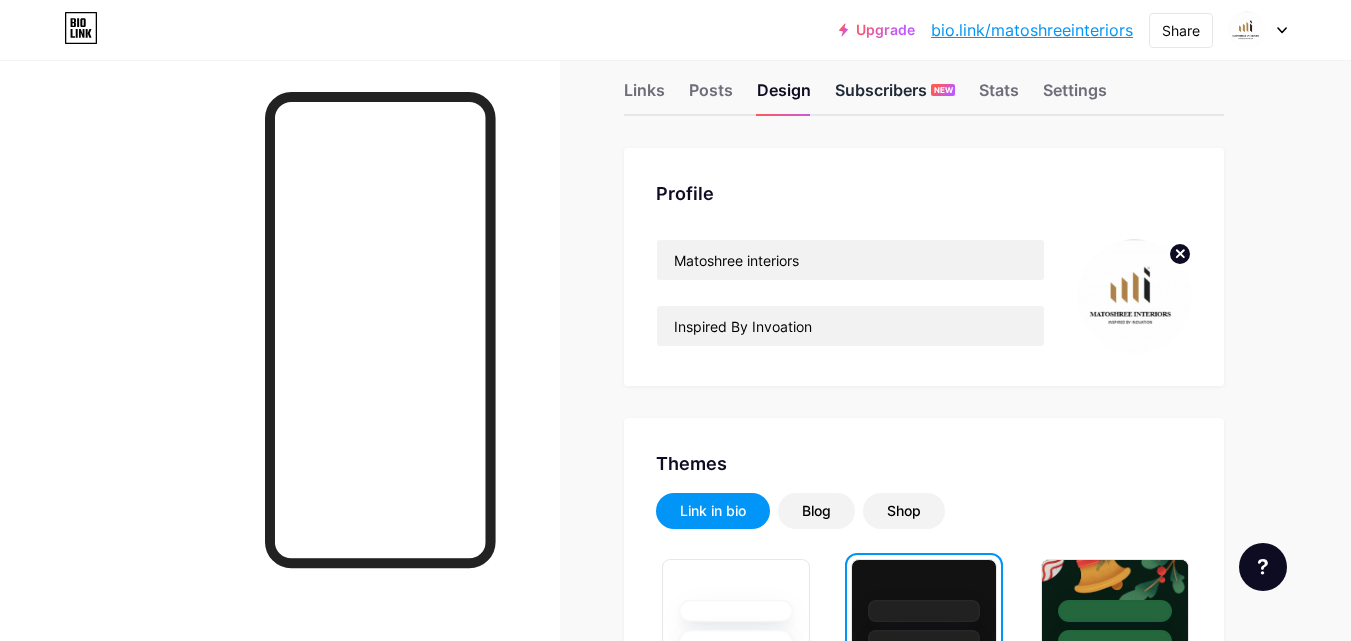 click on "Subscribers
NEW" at bounding box center (895, 96) 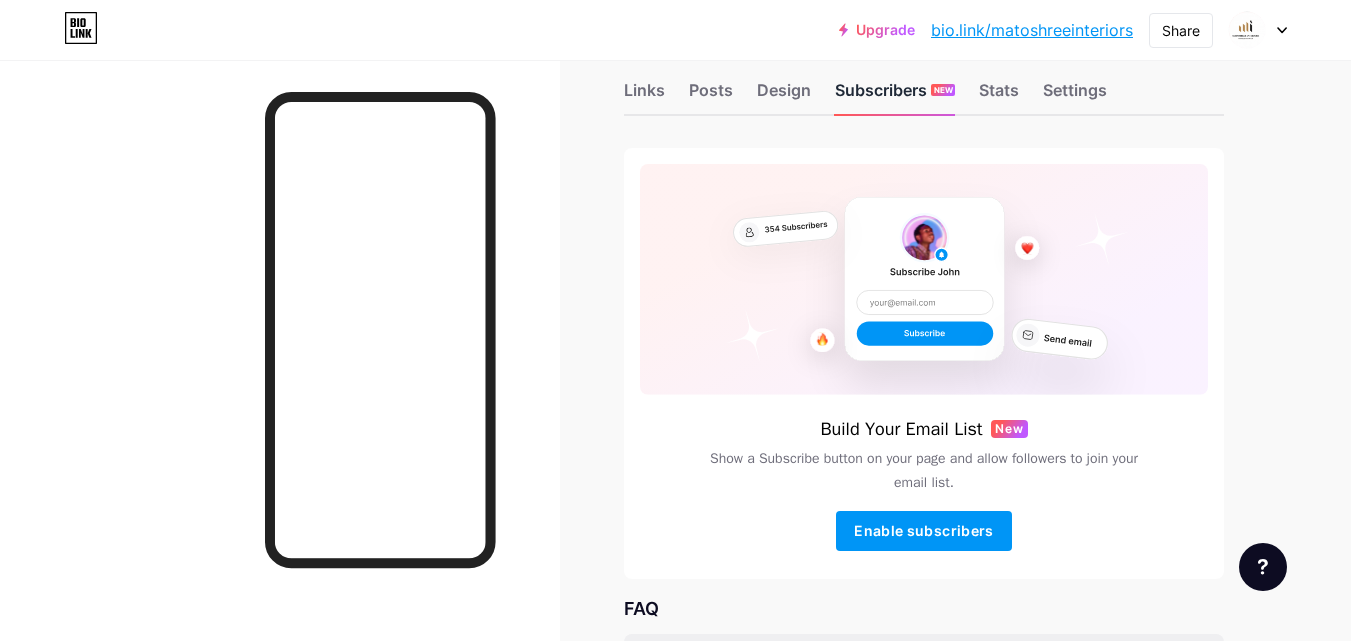 scroll, scrollTop: 0, scrollLeft: 0, axis: both 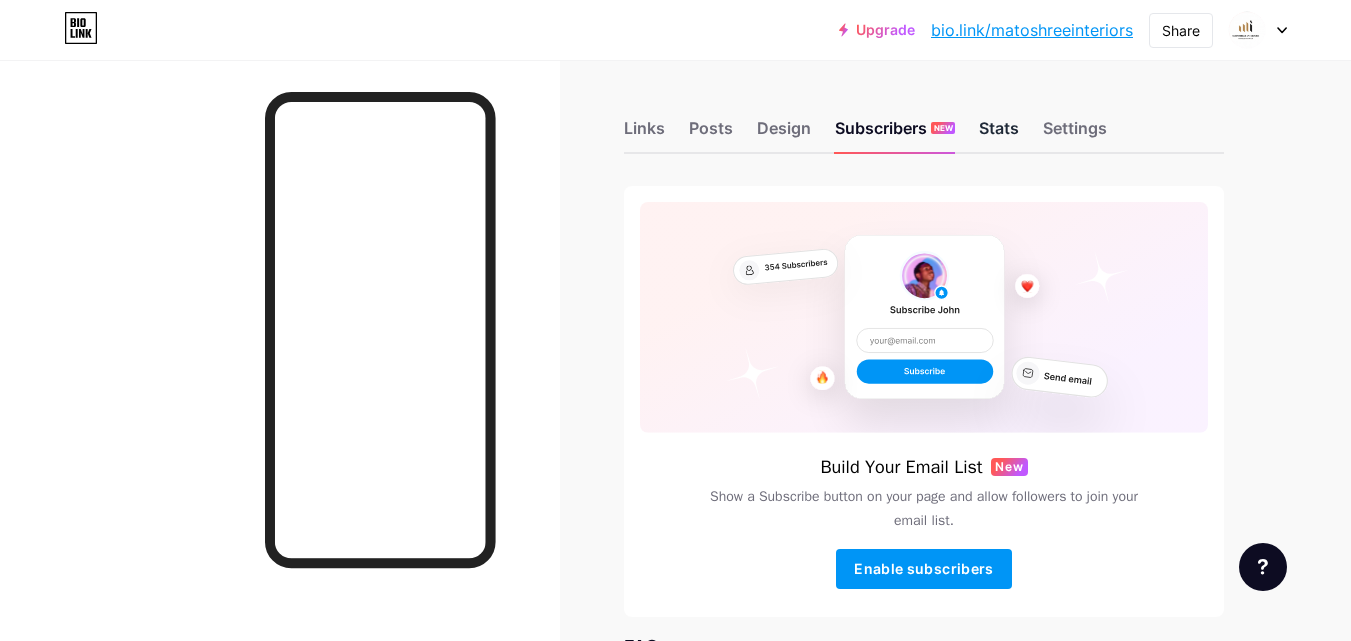 click on "Stats" at bounding box center [999, 134] 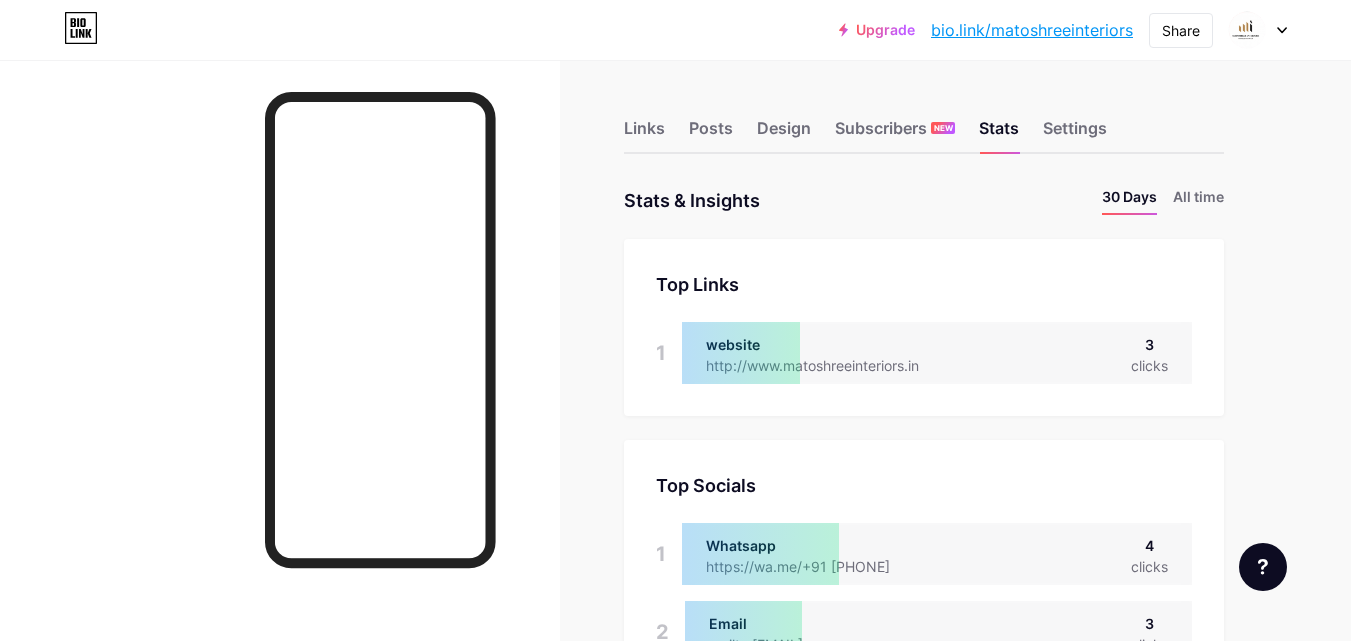 scroll, scrollTop: 999359, scrollLeft: 998649, axis: both 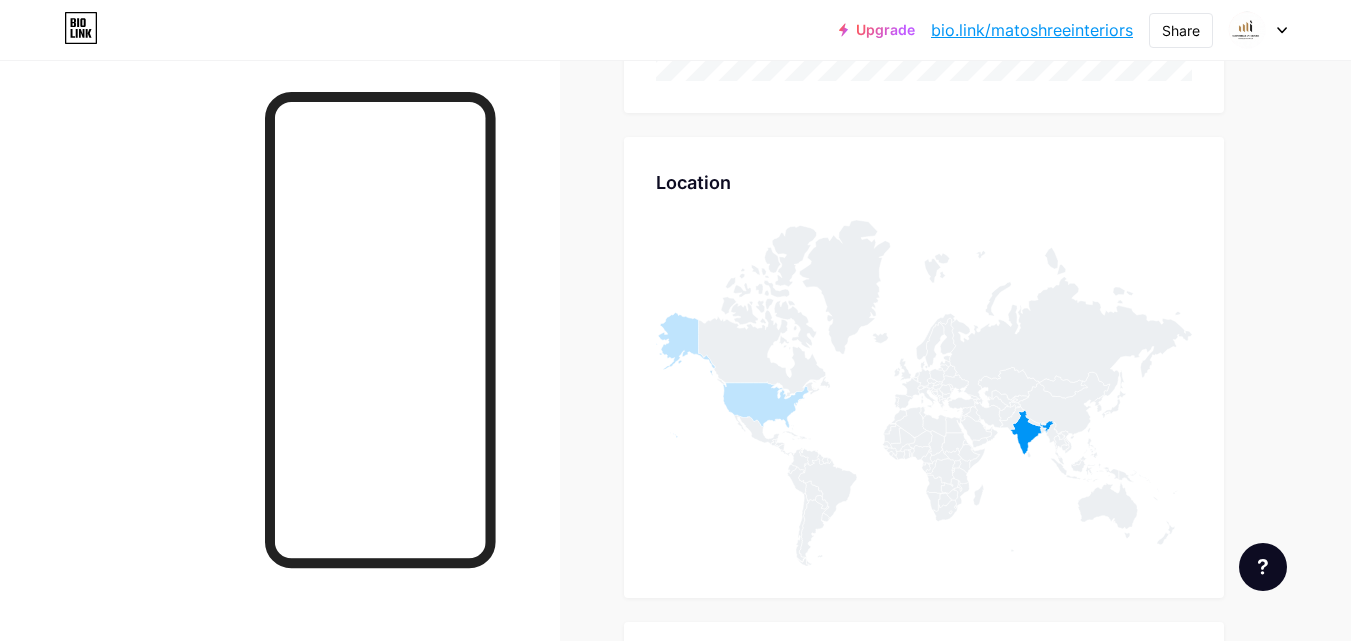 click at bounding box center [81, 28] 